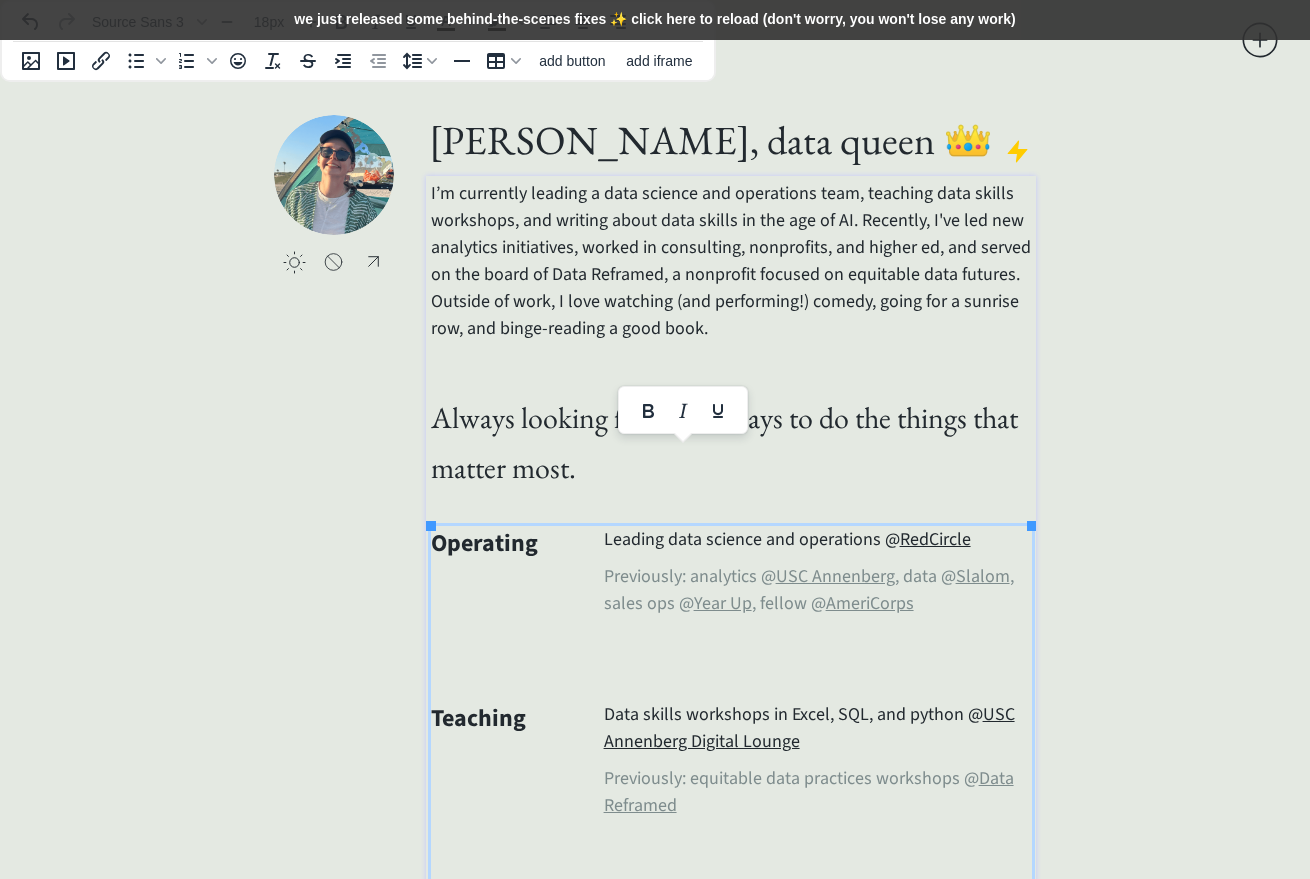 scroll, scrollTop: 855, scrollLeft: 0, axis: vertical 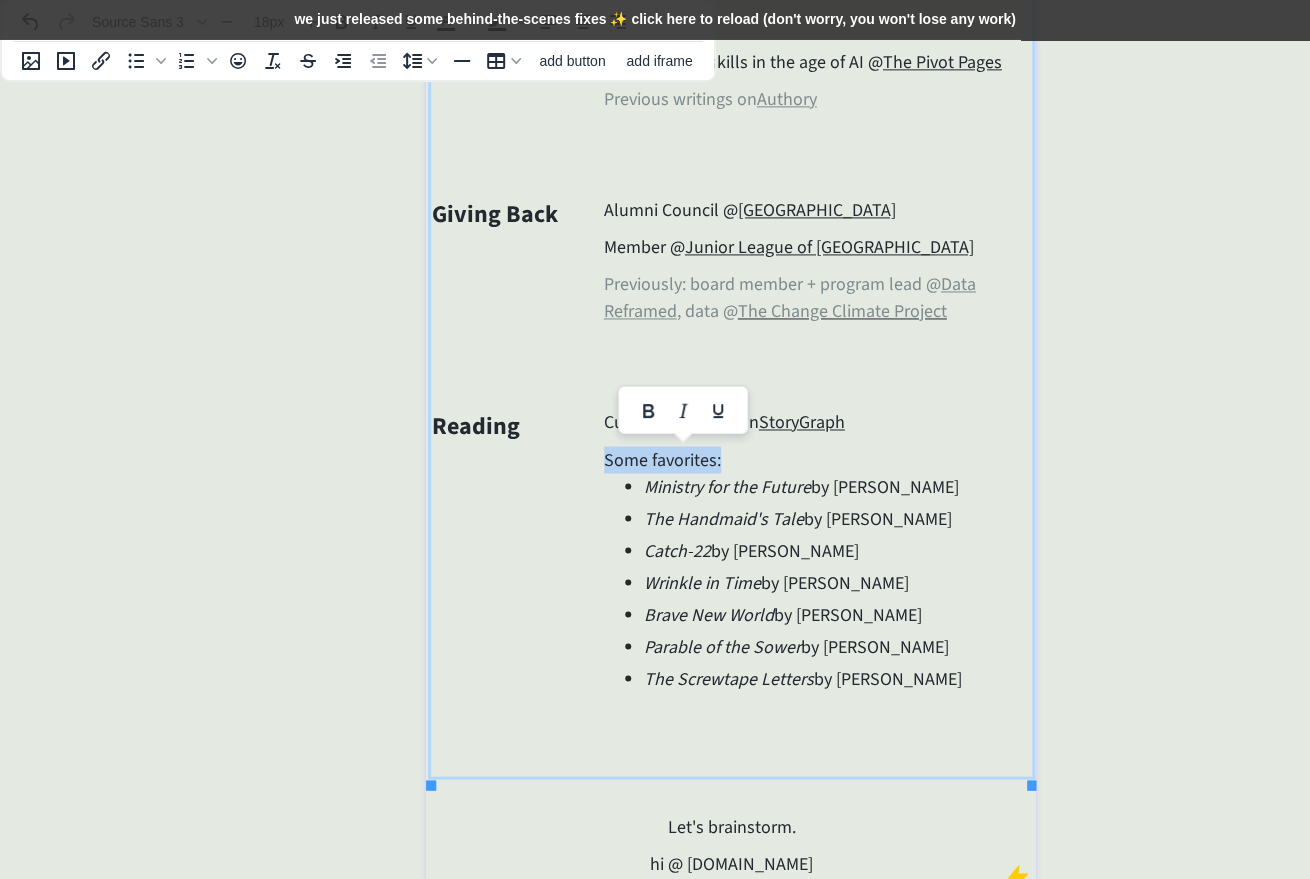click on "Some favorites:" at bounding box center (818, 459) 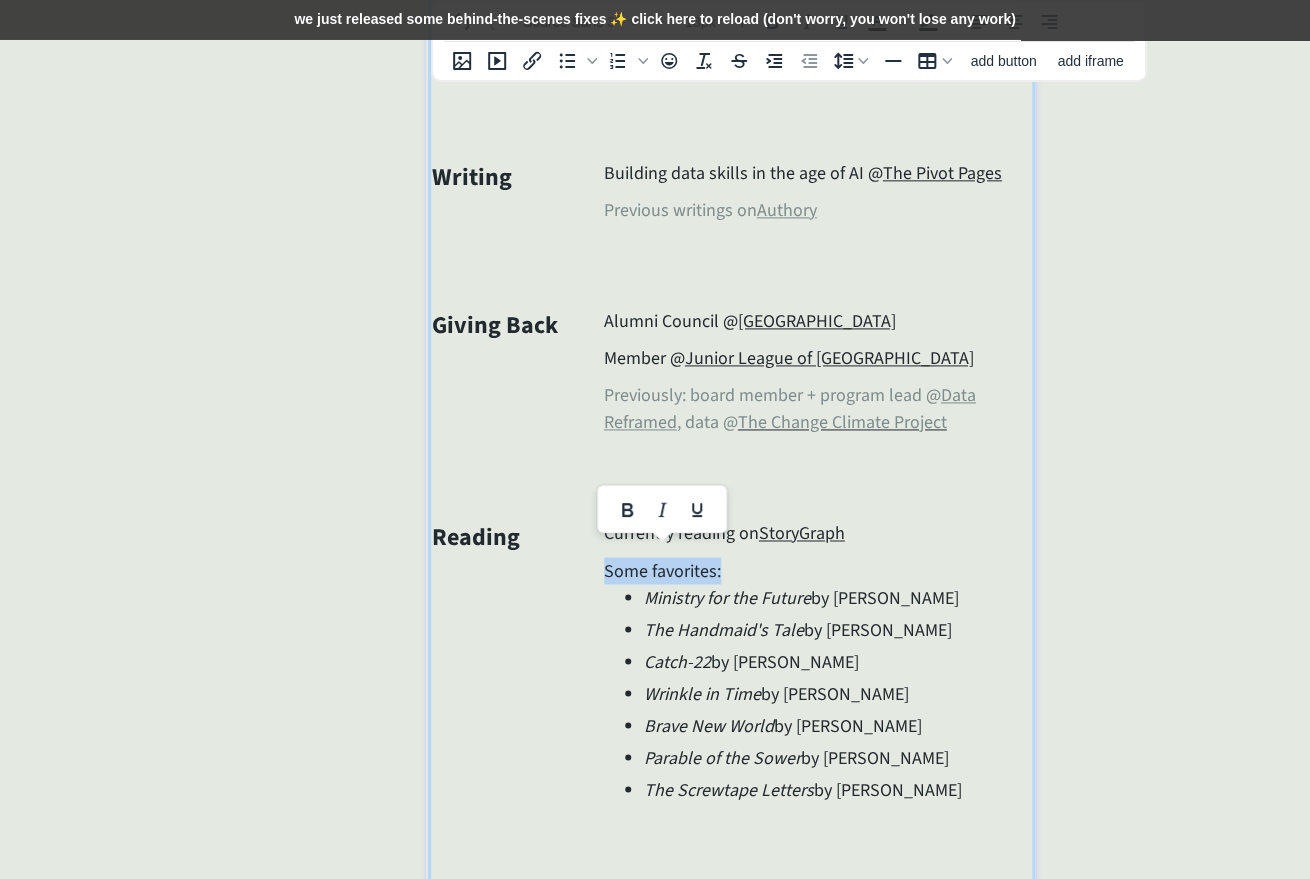 scroll, scrollTop: 729, scrollLeft: 0, axis: vertical 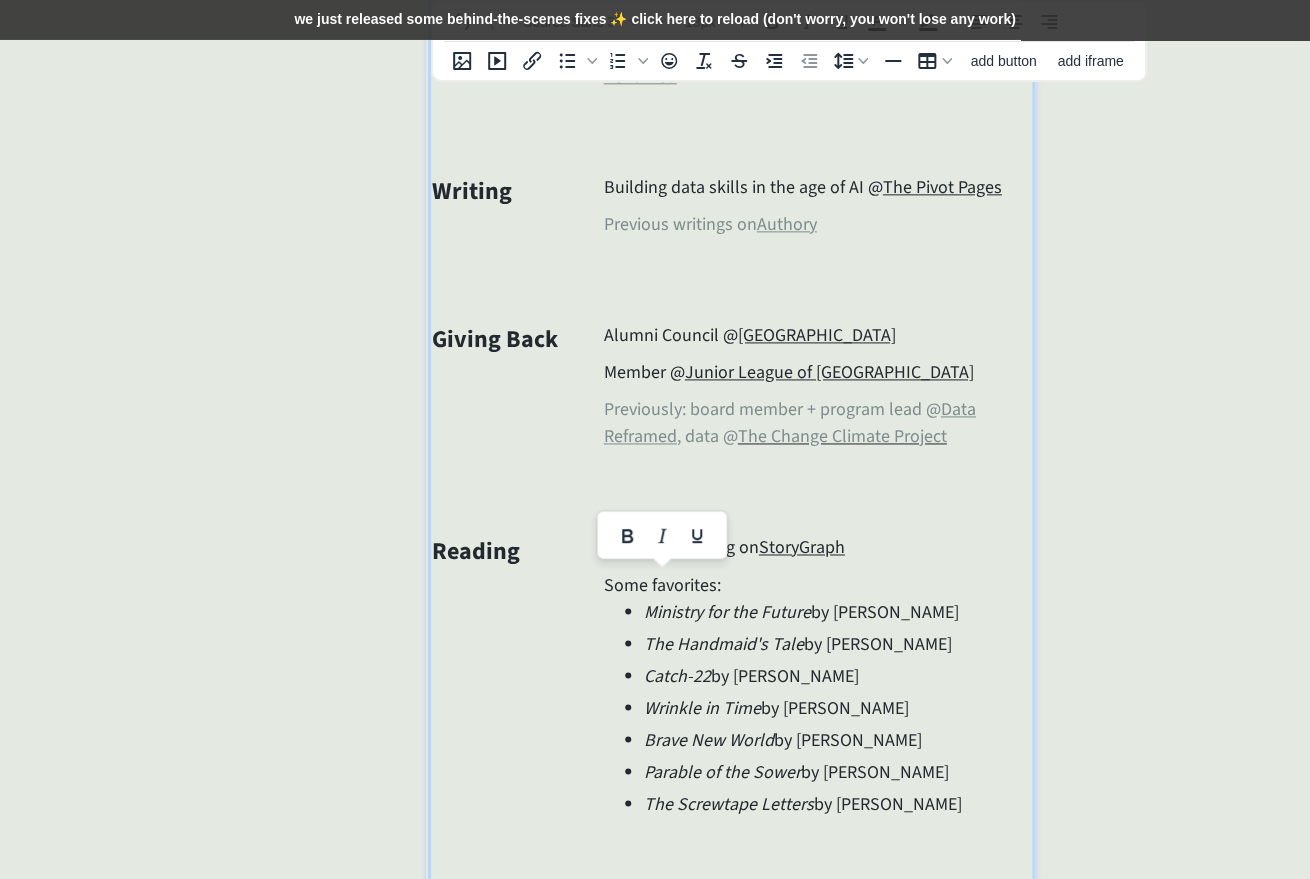 click on "we just released some behind-the-scenes fixes ✨ click here to reload (don't worry, you won't lose any work)" at bounding box center (655, 20) 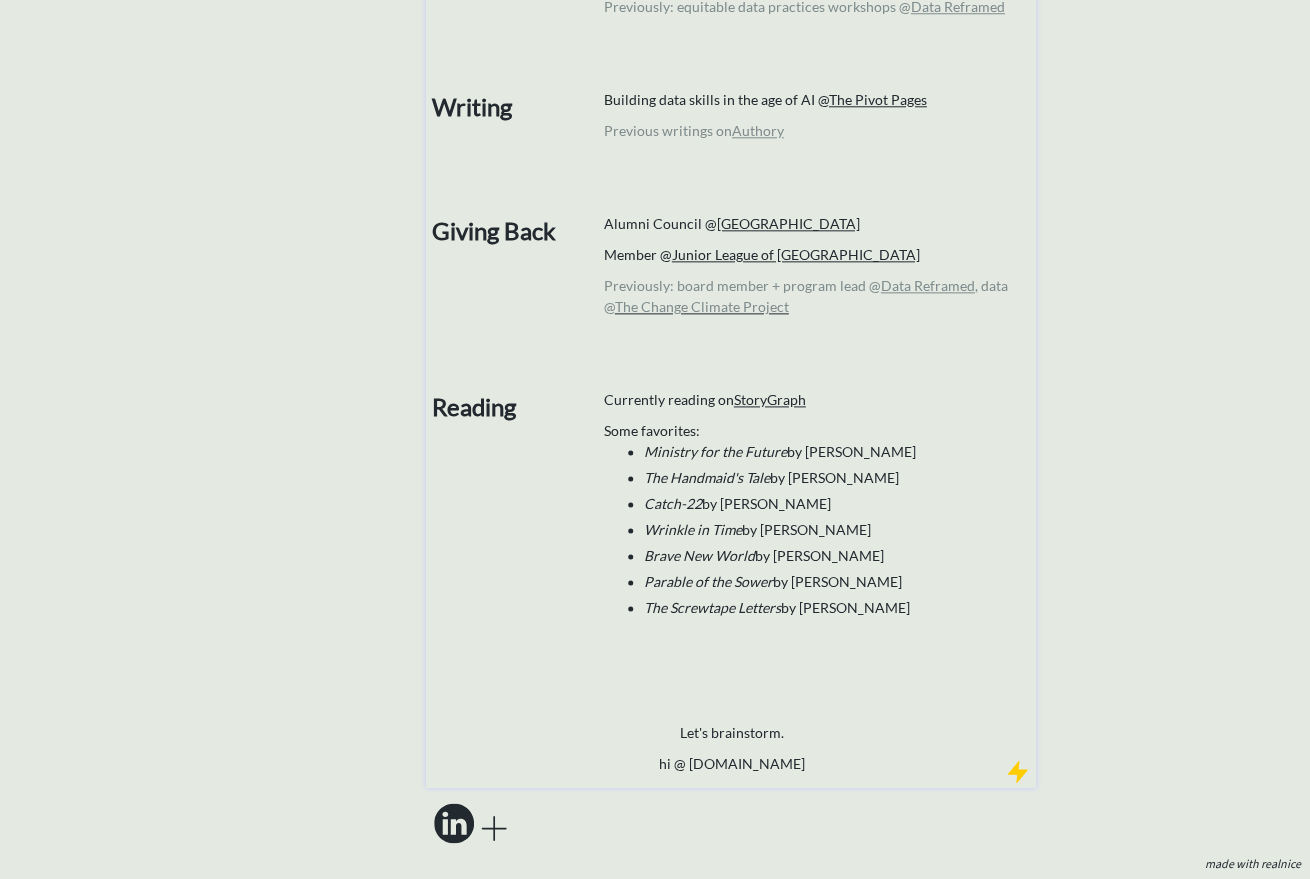 scroll, scrollTop: 659, scrollLeft: 0, axis: vertical 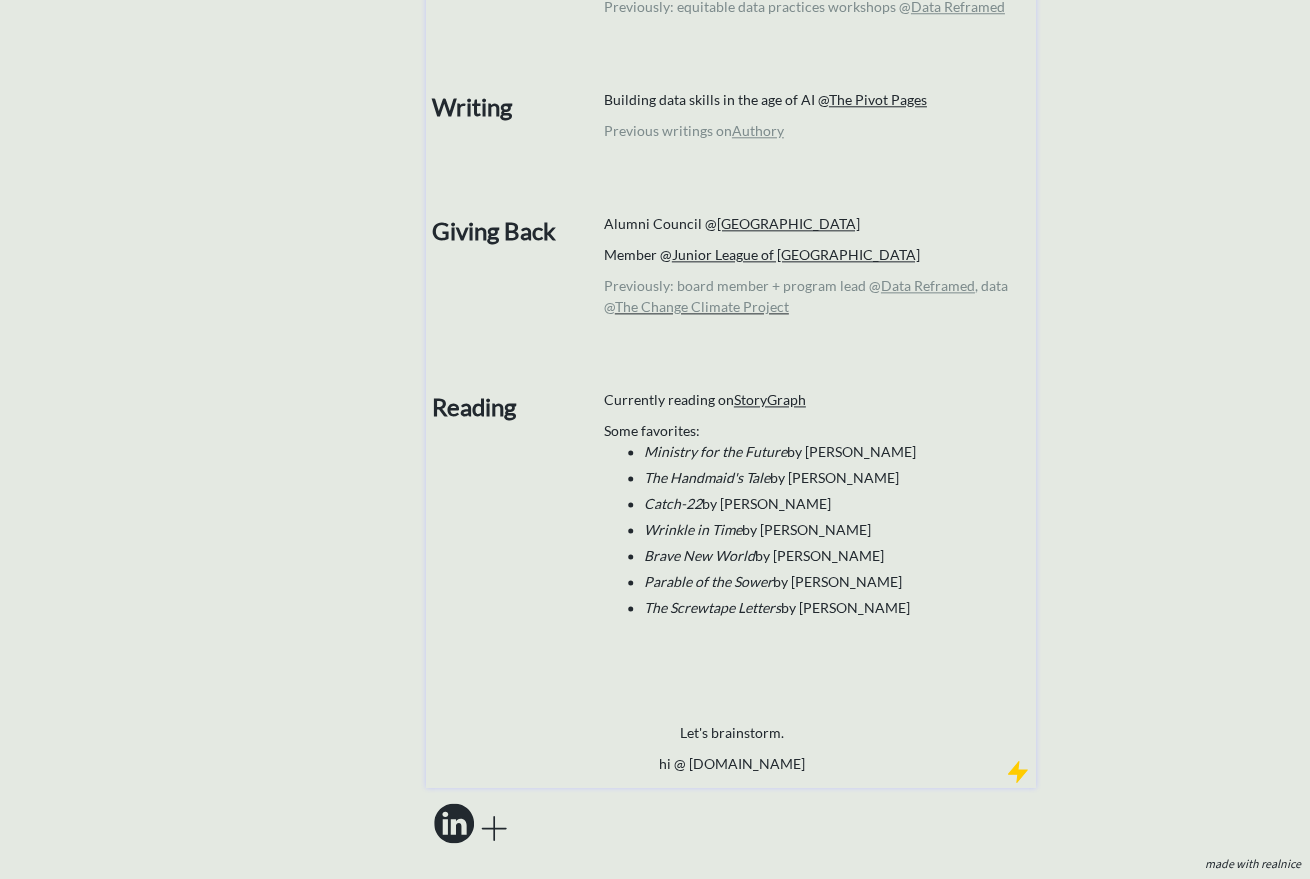 click on "Some favorites:" at bounding box center [818, 430] 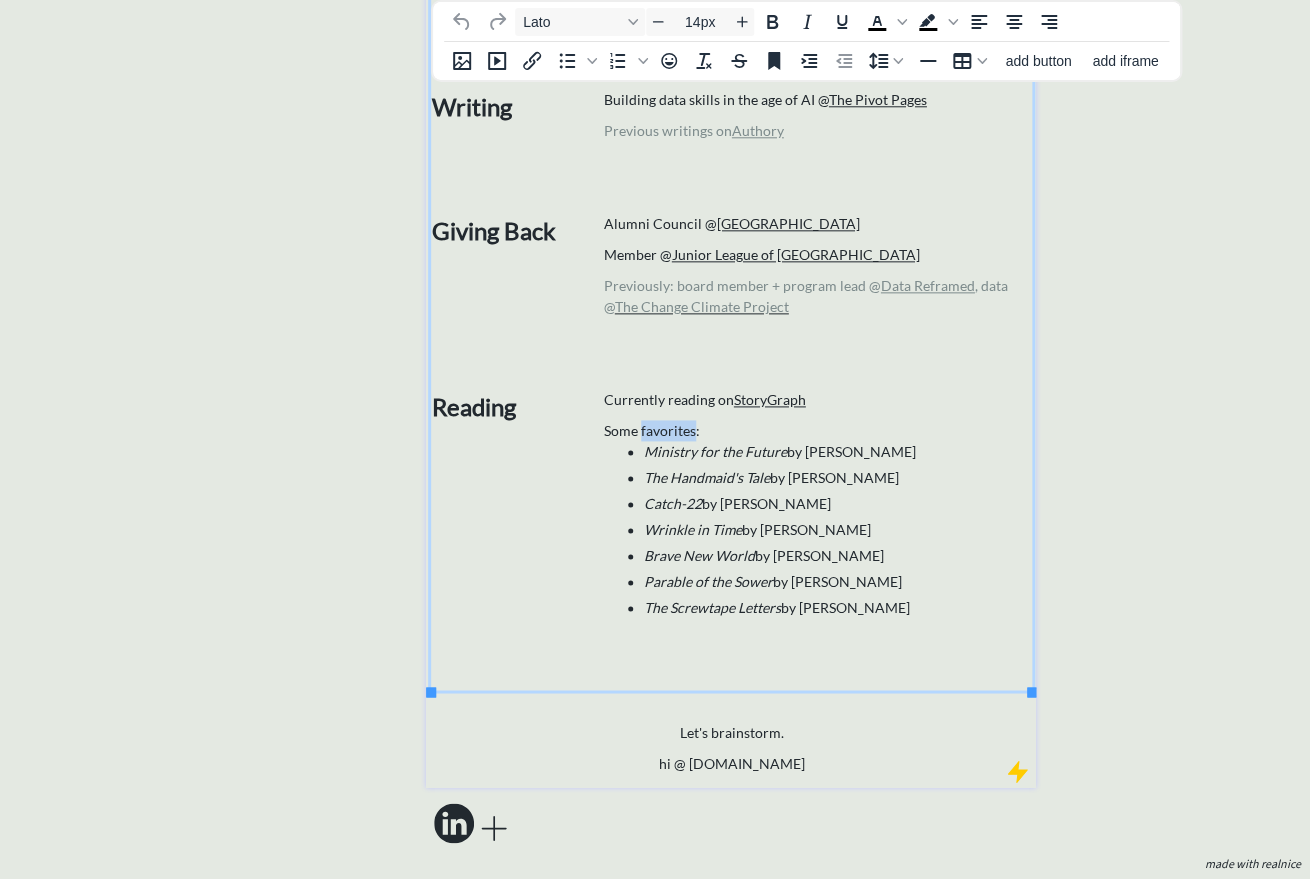 click on "Some favorites:" at bounding box center (818, 430) 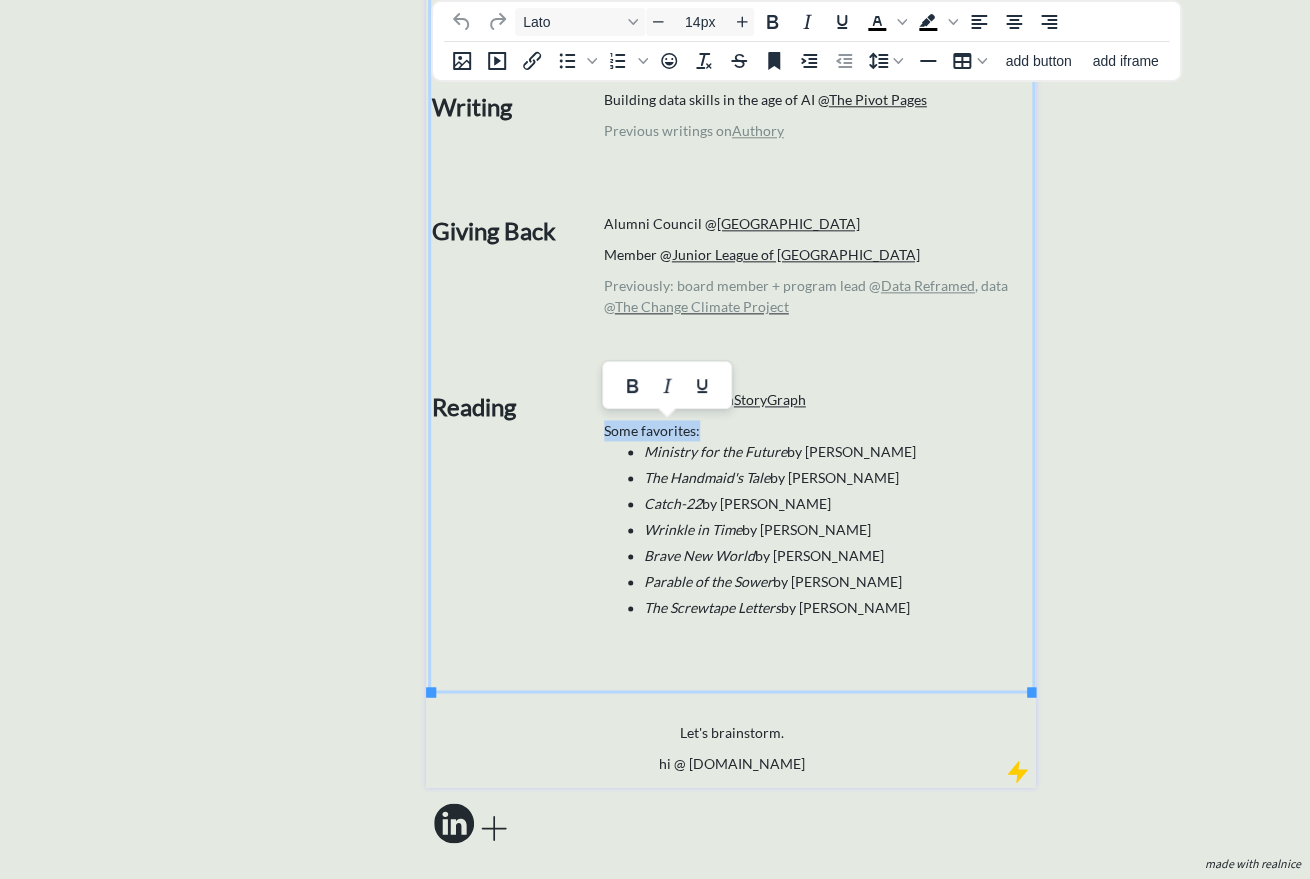 click on "Some favorites:" at bounding box center (818, 430) 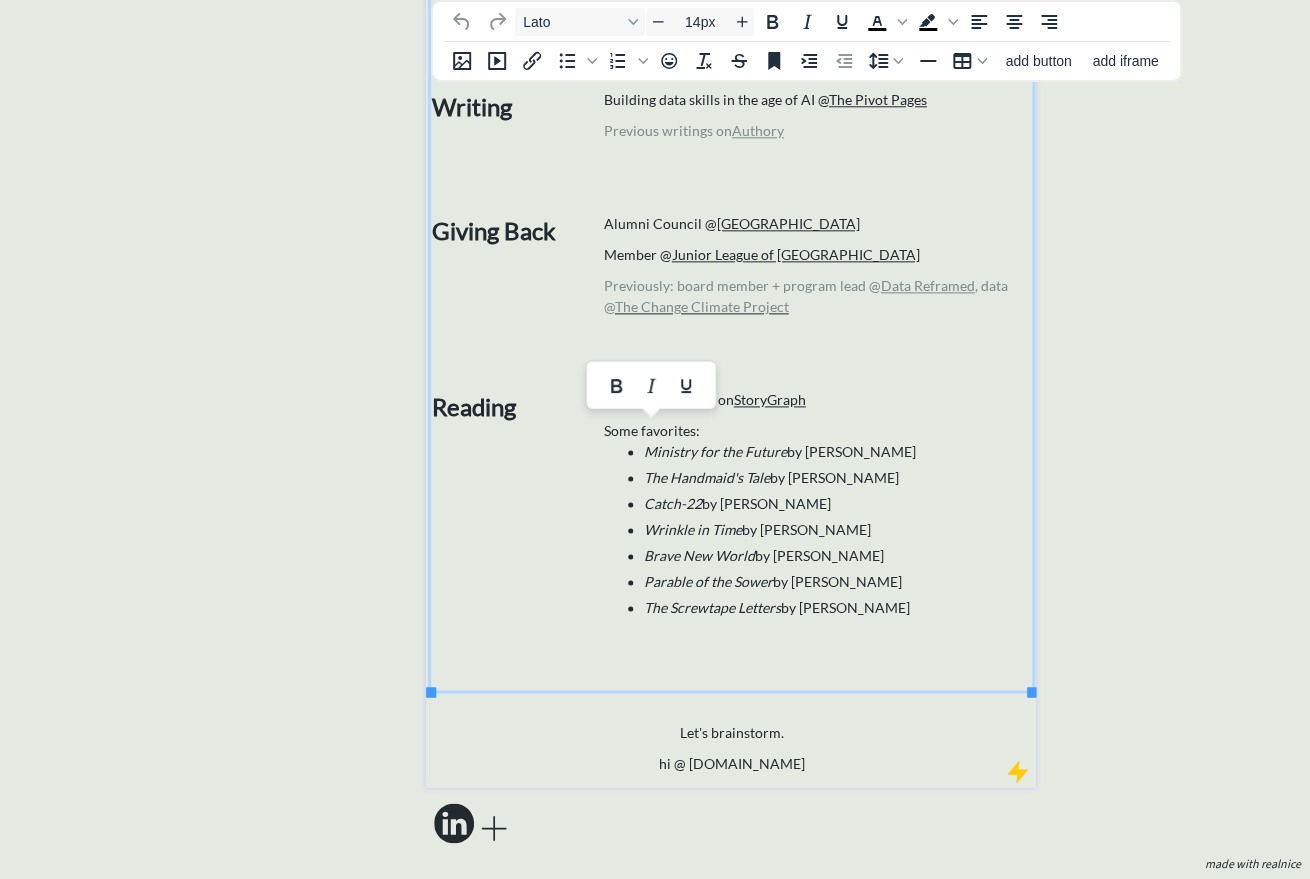 click on "Ministry for the Future" at bounding box center [715, 451] 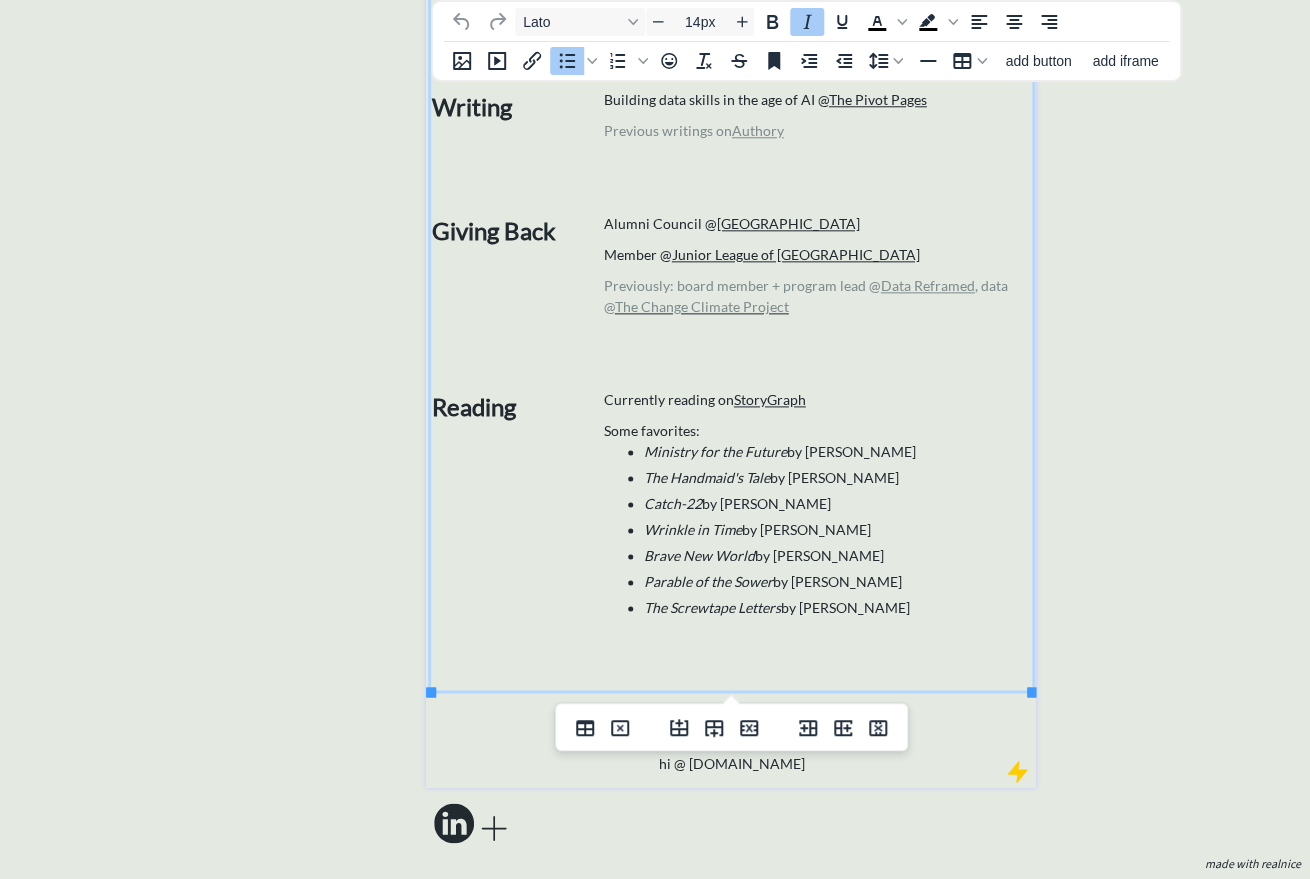 click on "Some favorites:" at bounding box center (818, 430) 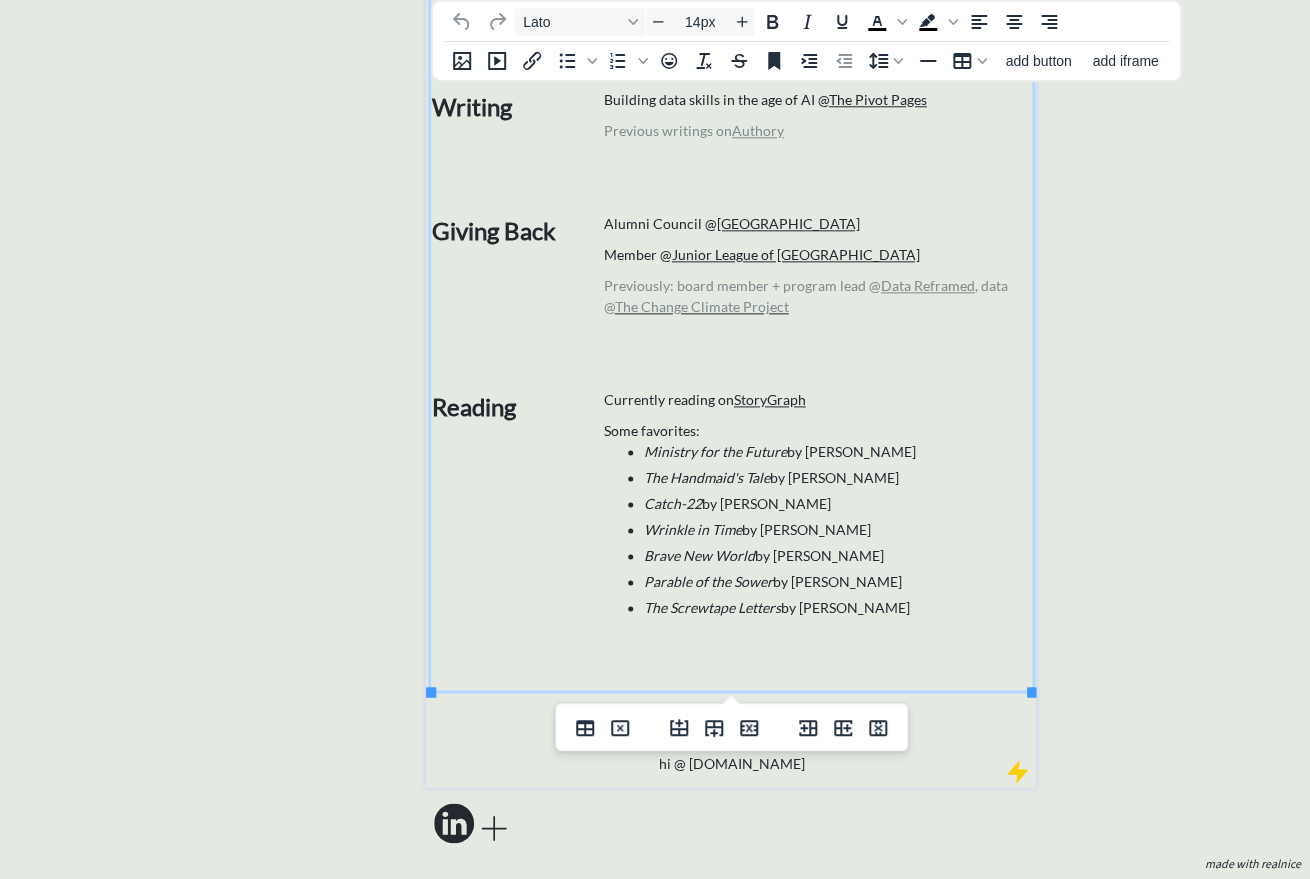 click on "Currently reading on  StoryGraph" at bounding box center (818, 399) 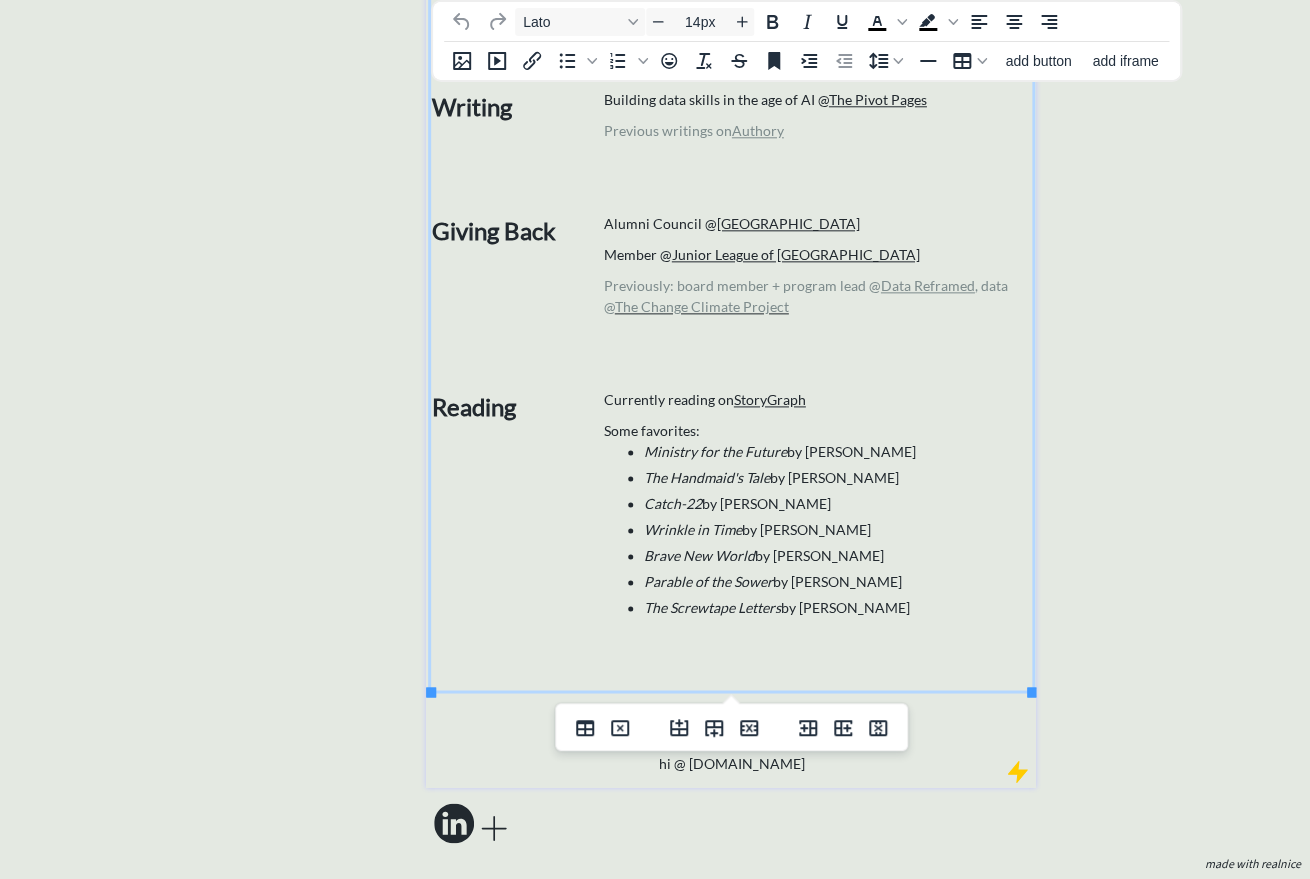 click on "Some favorites:" at bounding box center (818, 430) 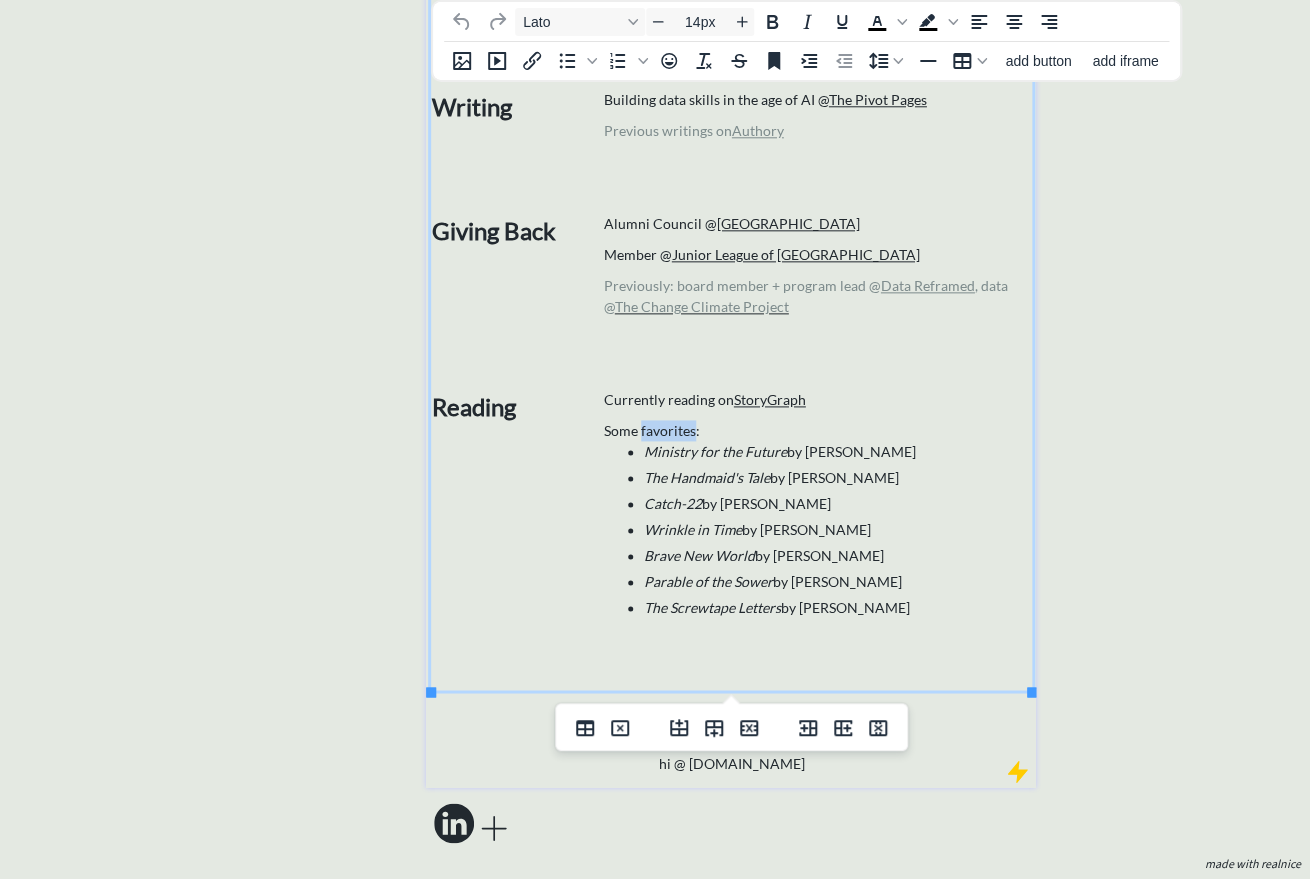 click on "Some favorites:" at bounding box center (818, 430) 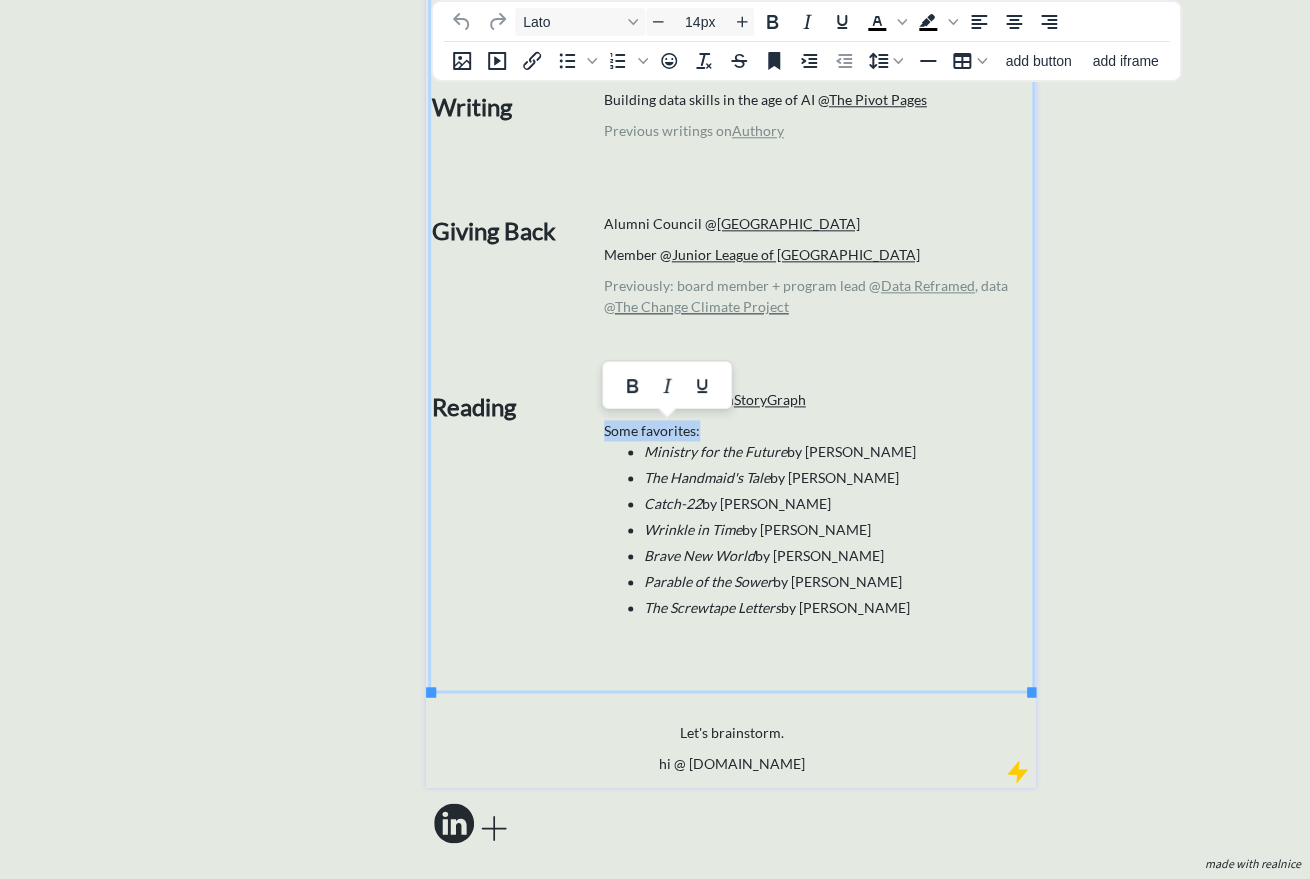 click on "Some favorites:" at bounding box center [818, 430] 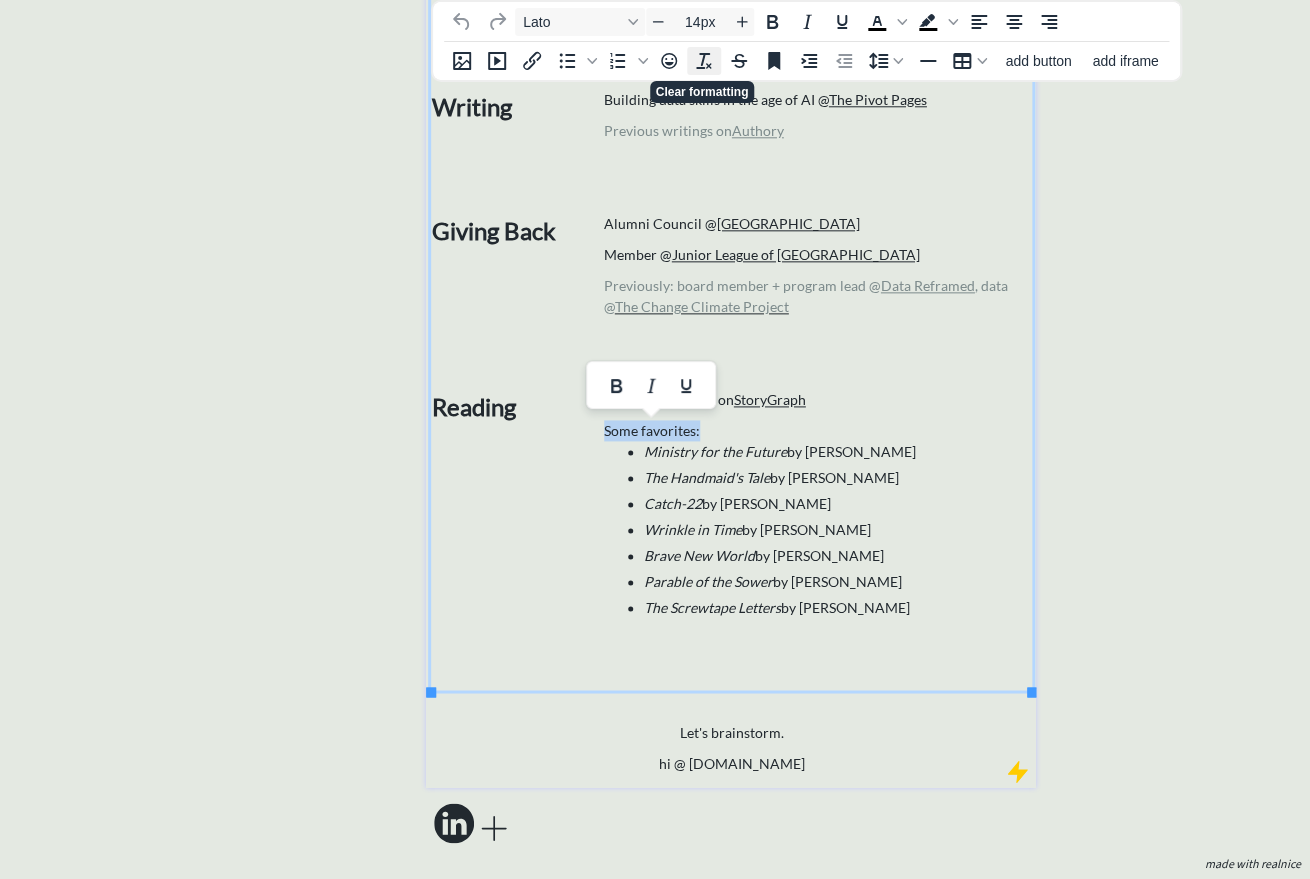 click 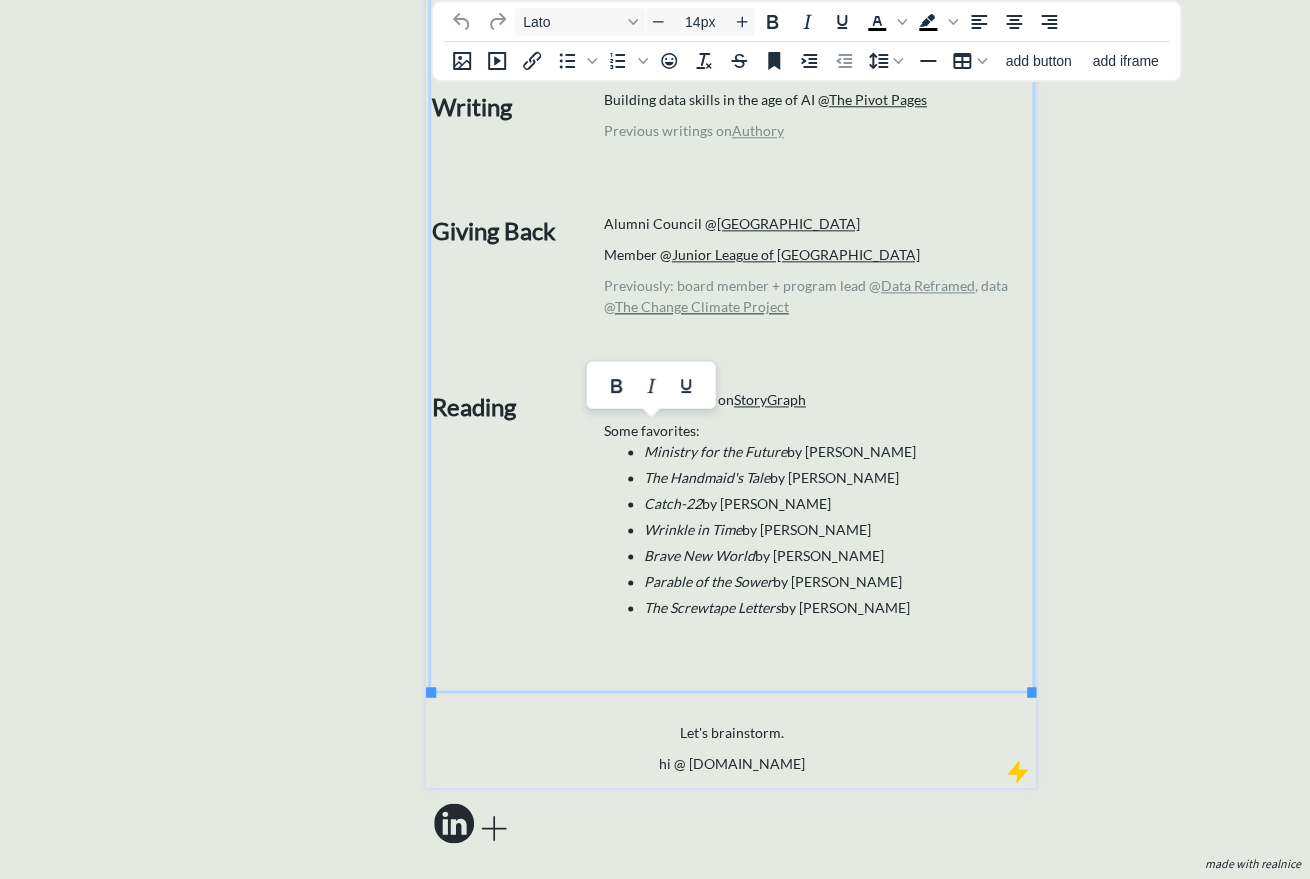 click on "click to upload a picture [PERSON_NAME], data queen 👑 I’m currently leading a data science and operations team, teaching data skills workshops, and writing about data skills in the age of AI. Recently, I've led new analytics initiatives, worked in consulting, nonprofits, and higher ed, and served on the board of Data Reframed, a nonprofit focused on equitable data futures. Outside of work, I love watching (and performing!) comedy, going for a sunrise row, and binge-reading a good book. Always looking for better ways to do the things that matter most. Operating Leading data science and operations @  RedCircle Previously: analytics @  USC Annenberg , data @  Slalom , sales ops @  Year Up , fellow @  AmeriCorps Teaching Data skills workshops in Excel, SQL, and python @  USC Annenberg Digital Lounge Previously: equitable data practices workshops @  Data Reframed Writing Building data skills in the age of AI @  The Pivot Pages Previous writings on  Authory Giving Back Alumni Council @  [GEOGRAPHIC_DATA]" 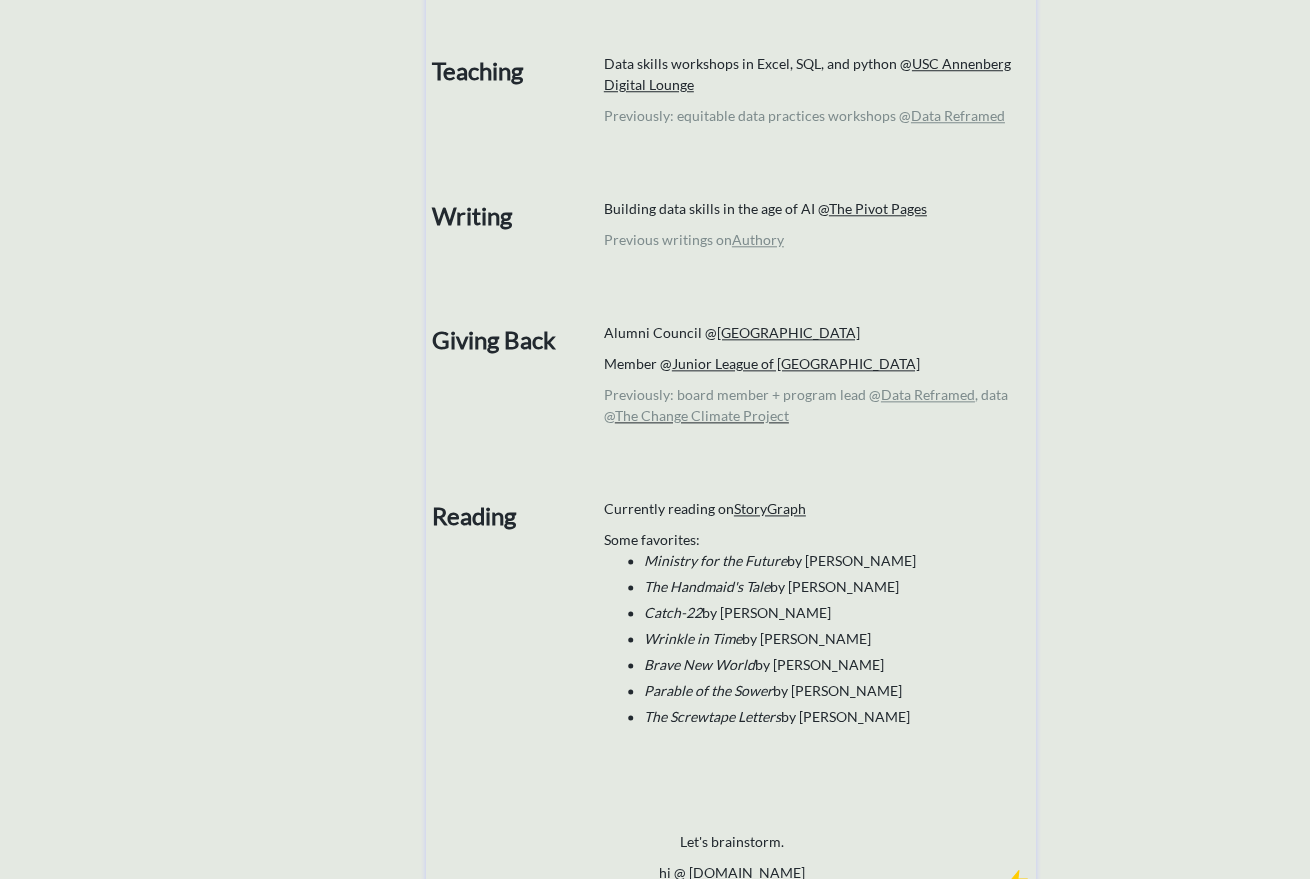 scroll, scrollTop: 660, scrollLeft: 0, axis: vertical 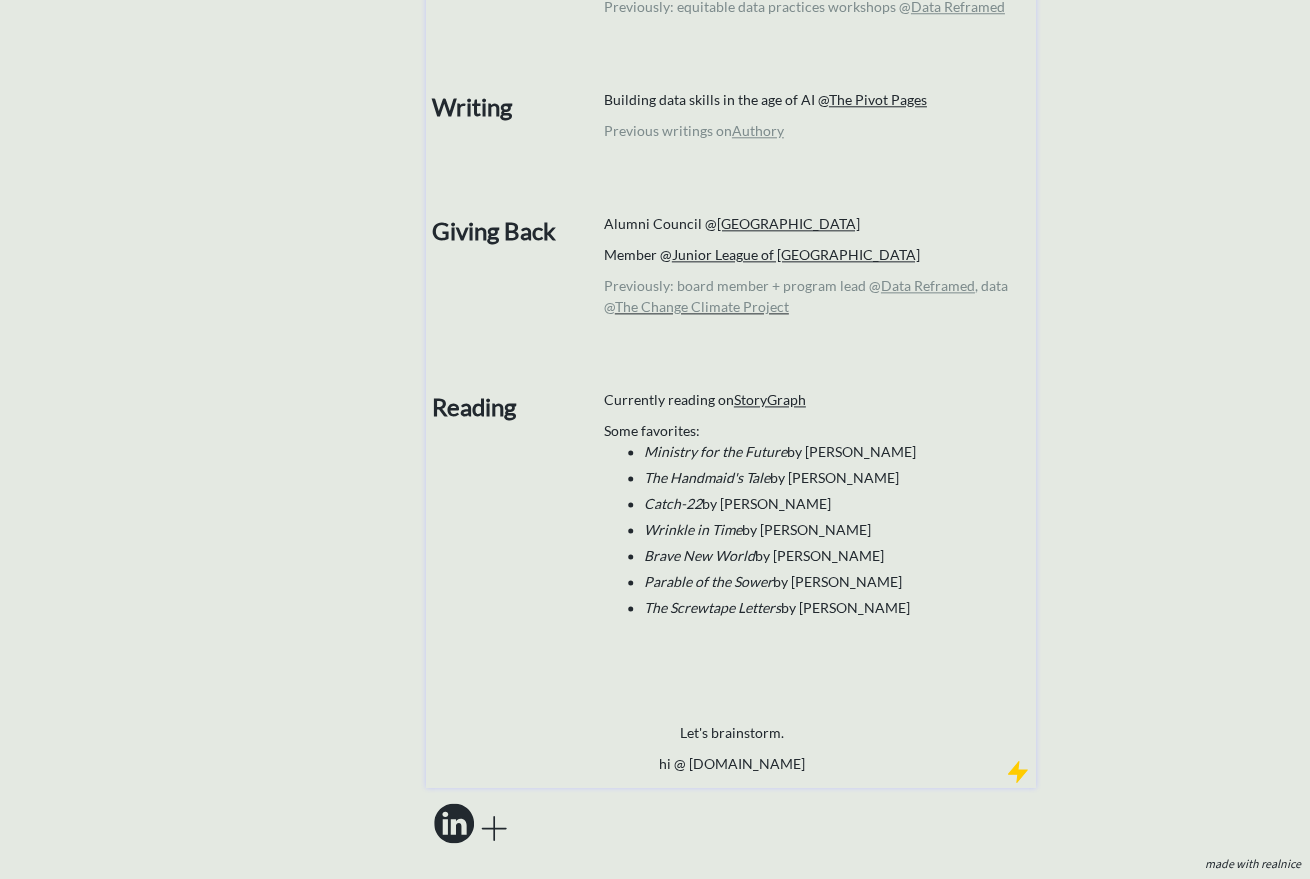 click on "hi @ [DOMAIN_NAME]" at bounding box center (731, 762) 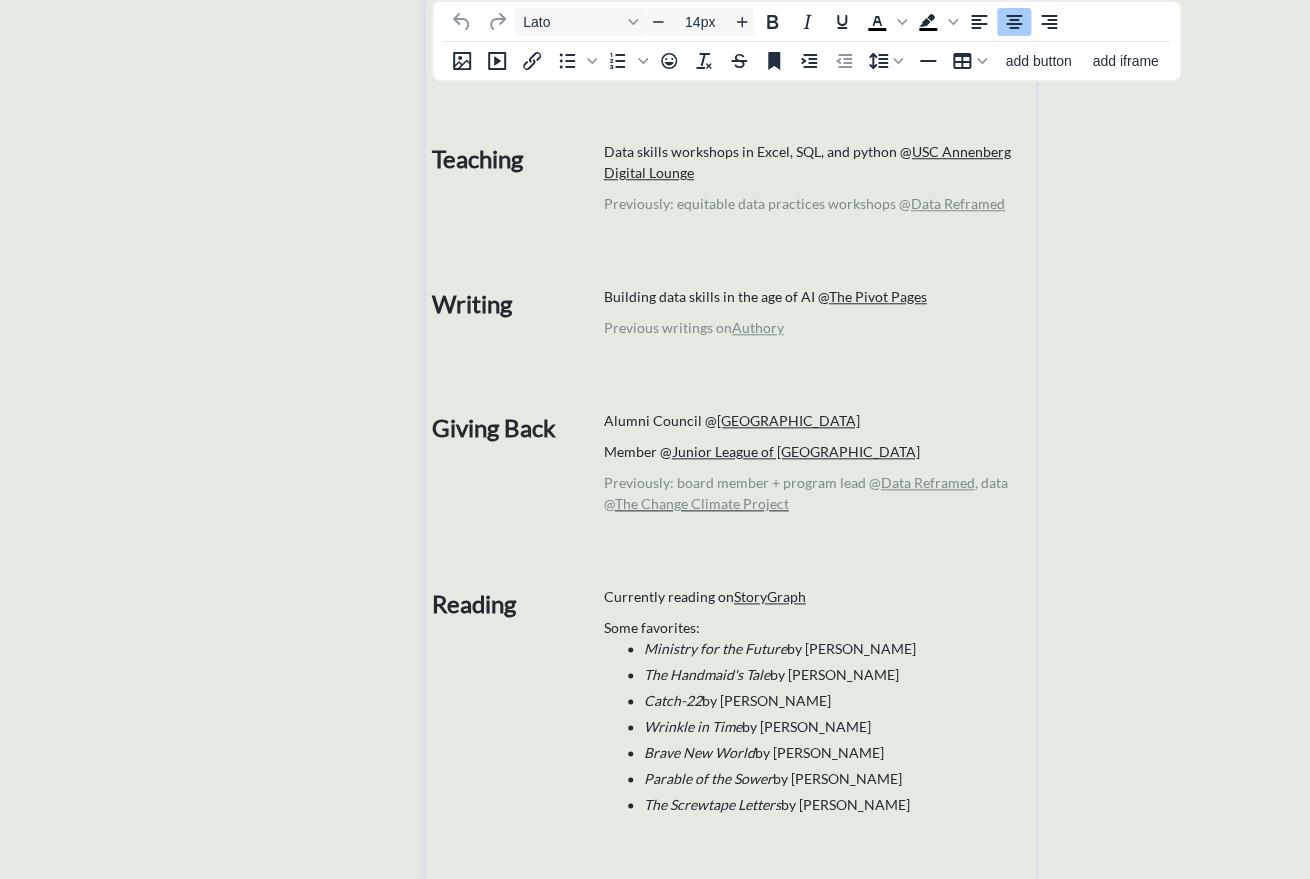 scroll, scrollTop: 332, scrollLeft: 0, axis: vertical 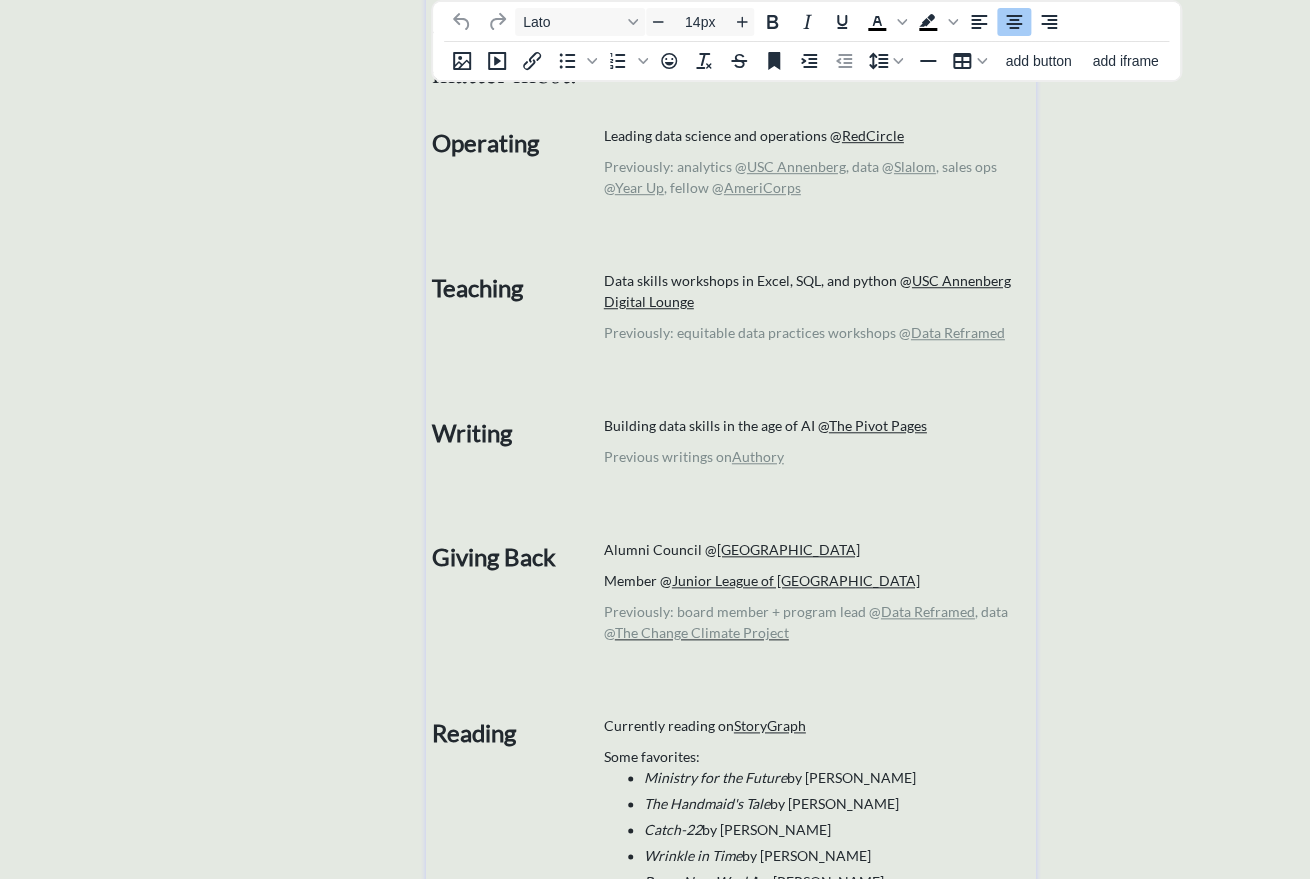 click on "Previous writings on  Authory" at bounding box center (818, 456) 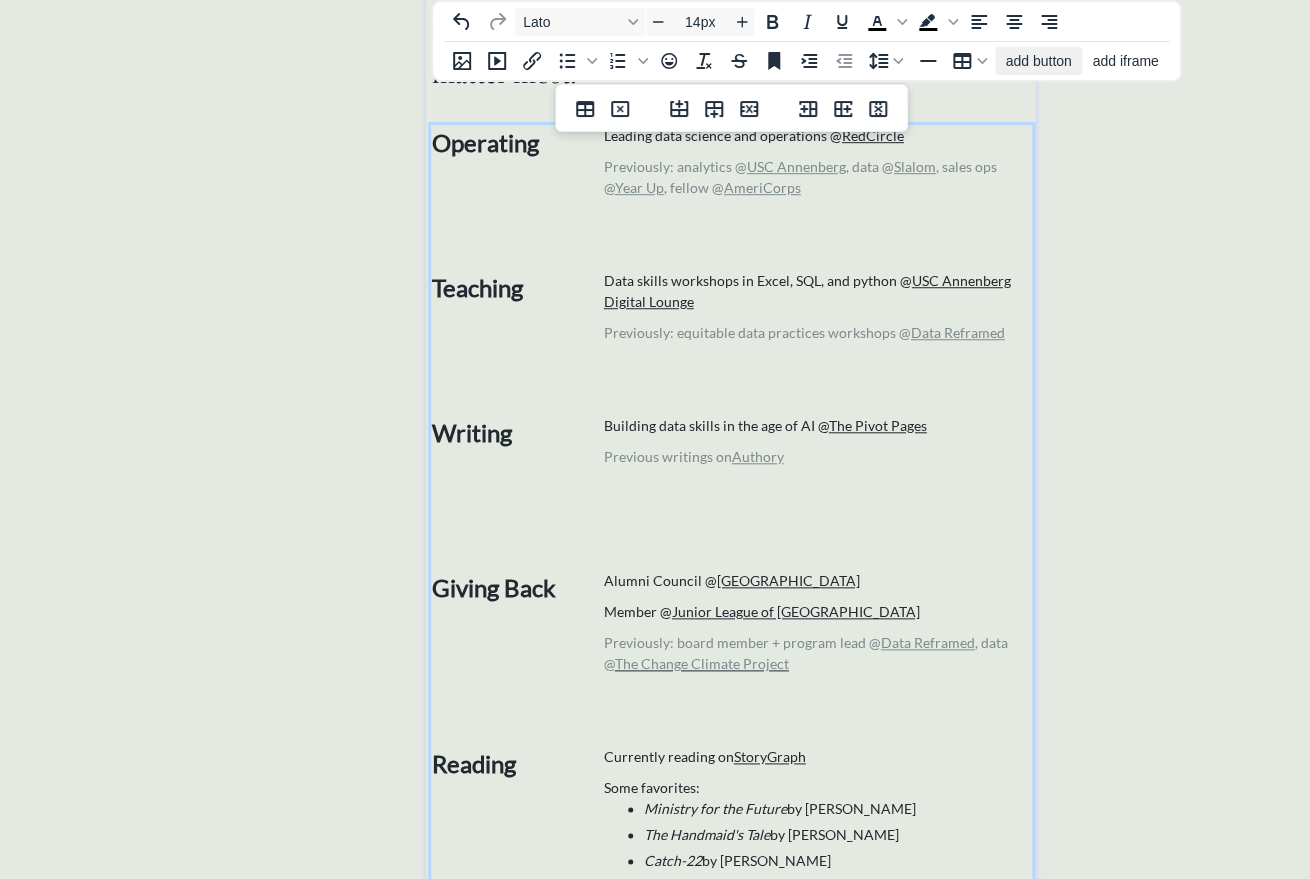 click on "add button" at bounding box center [1038, 61] 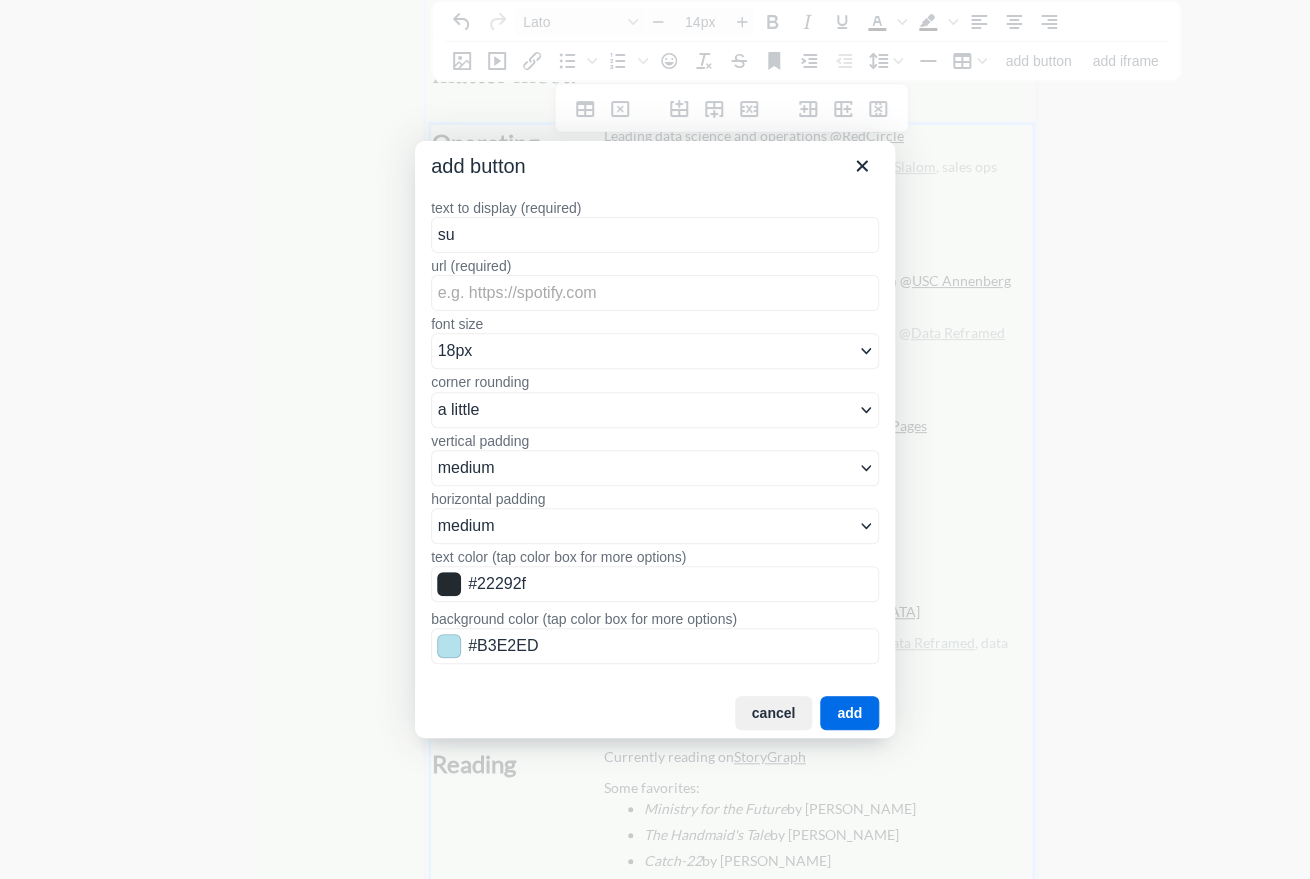 type on "s" 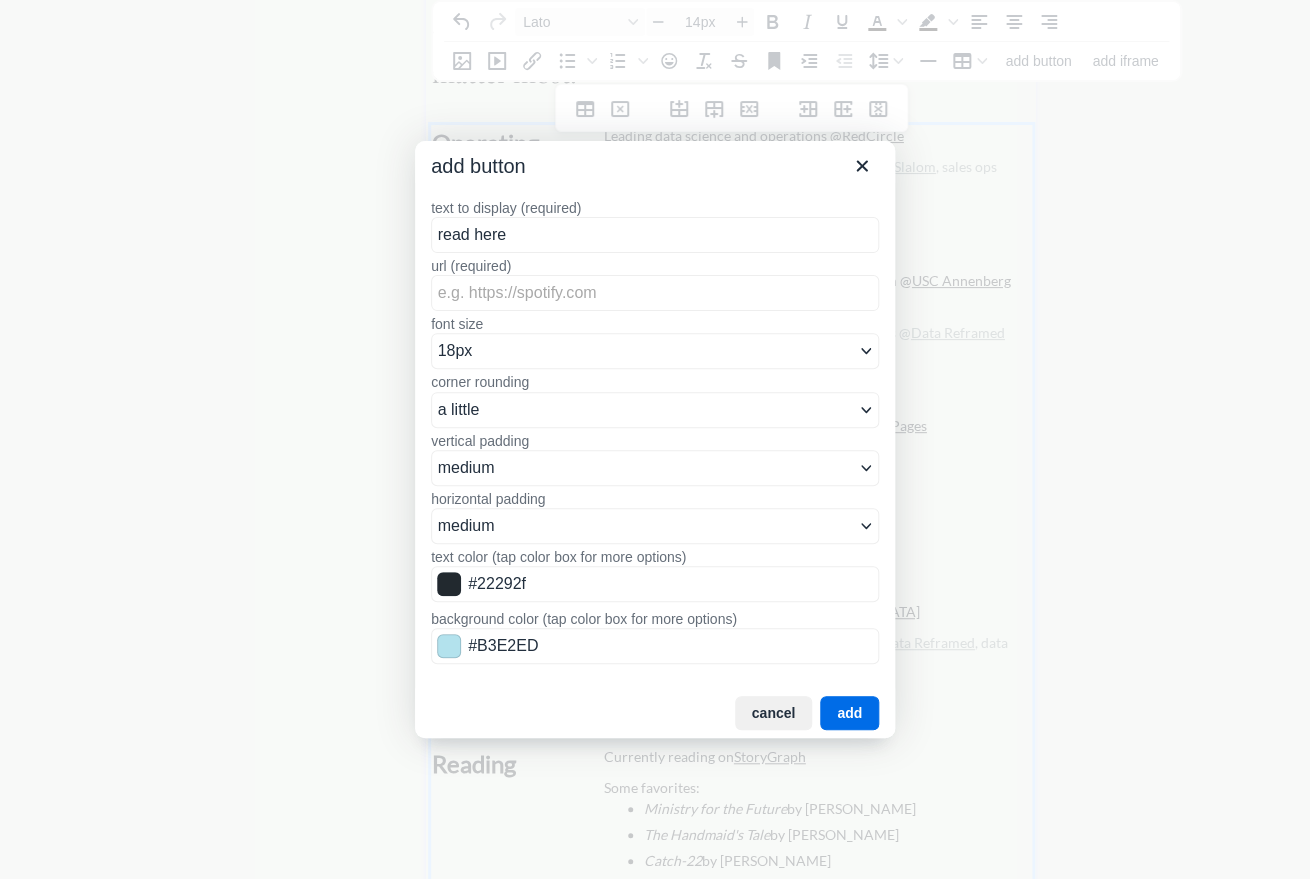 type on "read here" 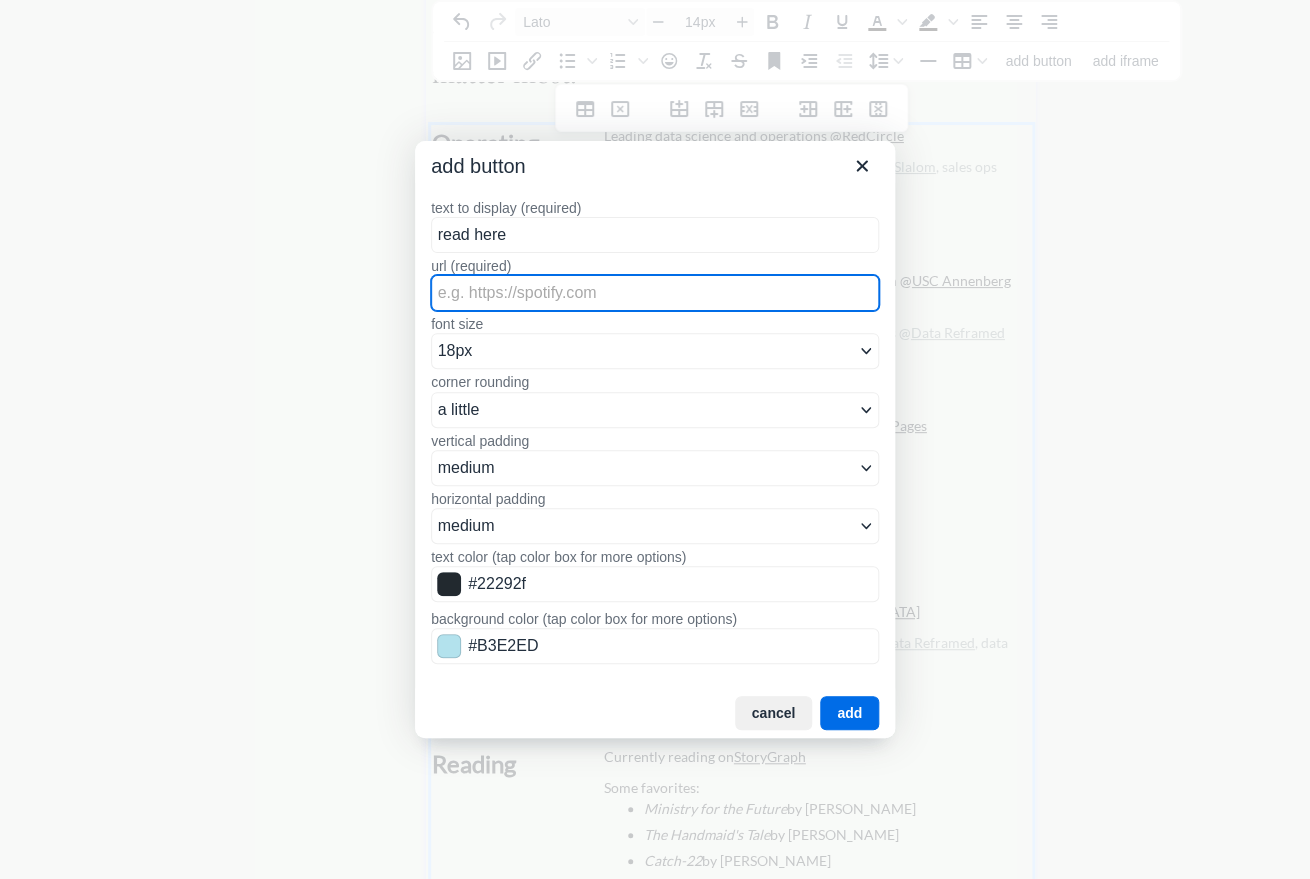 click on "url (required)" at bounding box center [655, 293] 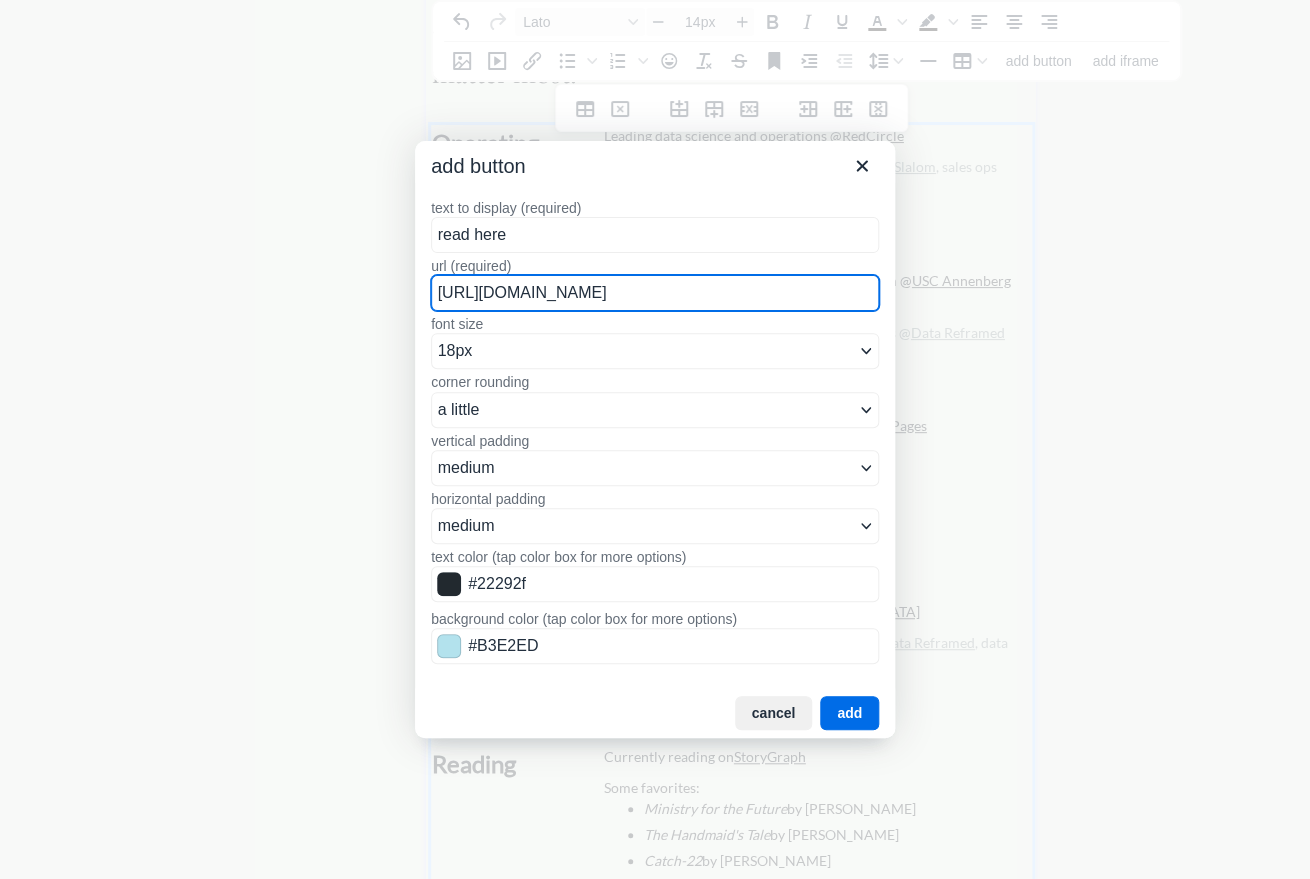 type on "[URL][DOMAIN_NAME]" 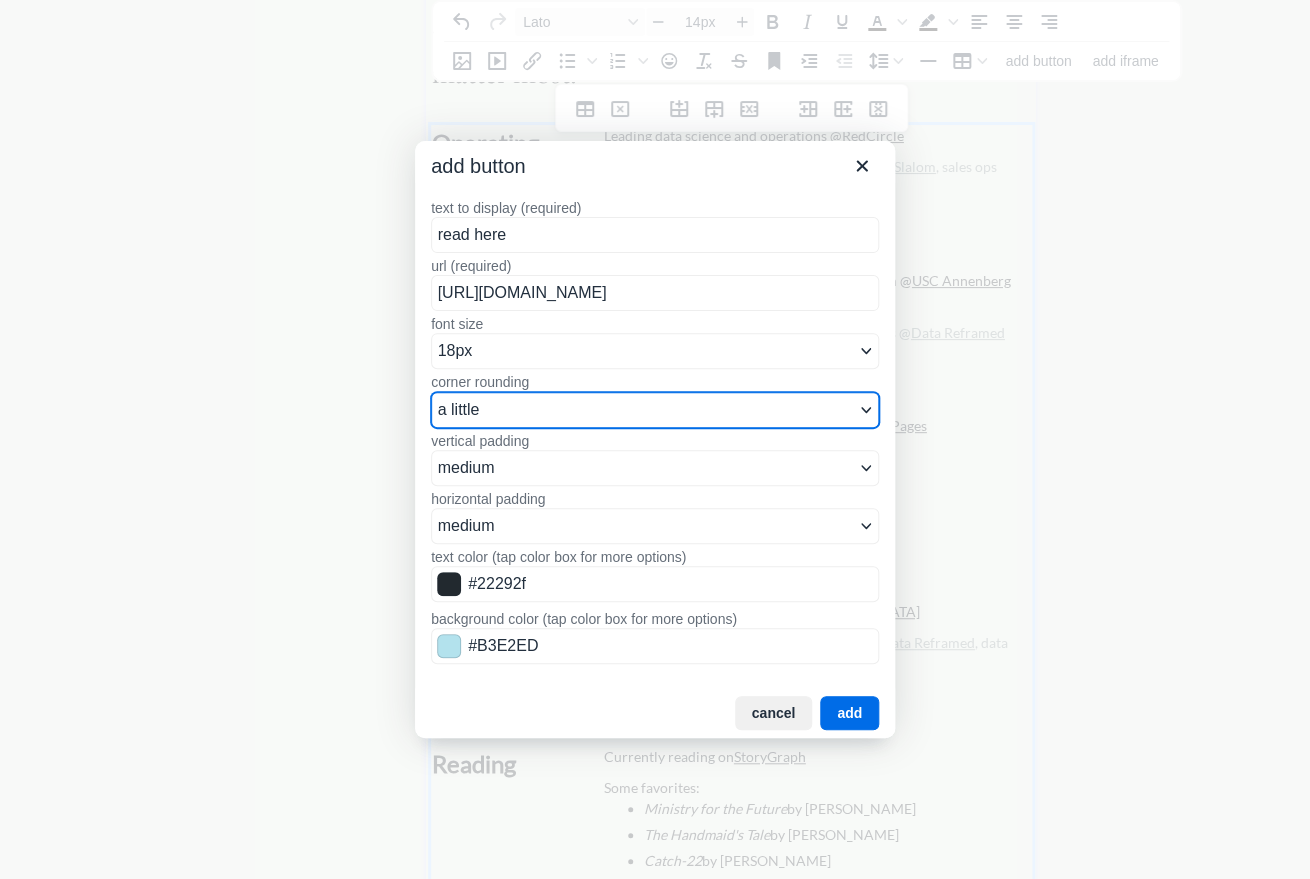 click on "none a little a decent amount a lot" at bounding box center [655, 410] 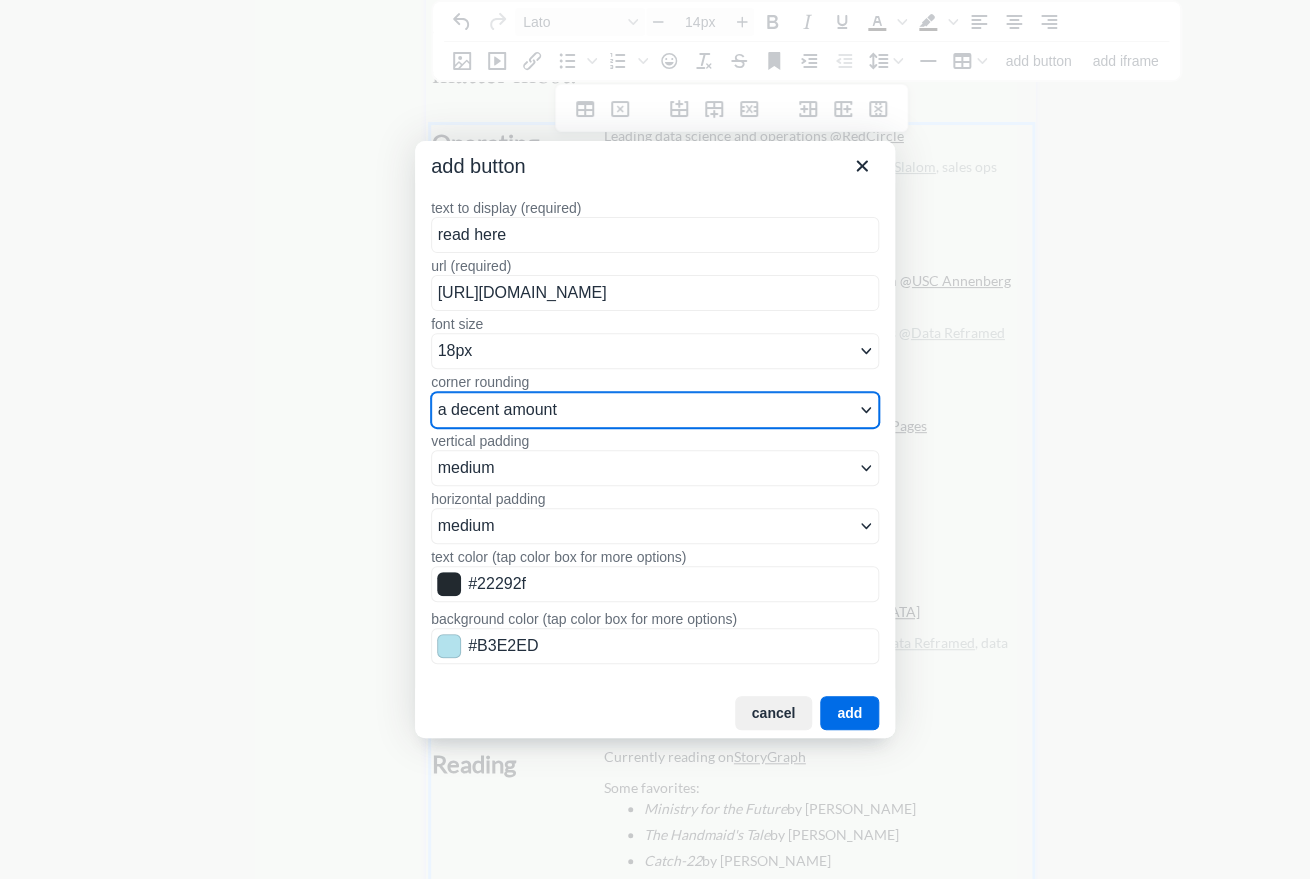 click on "a decent amount" at bounding box center (0, 0) 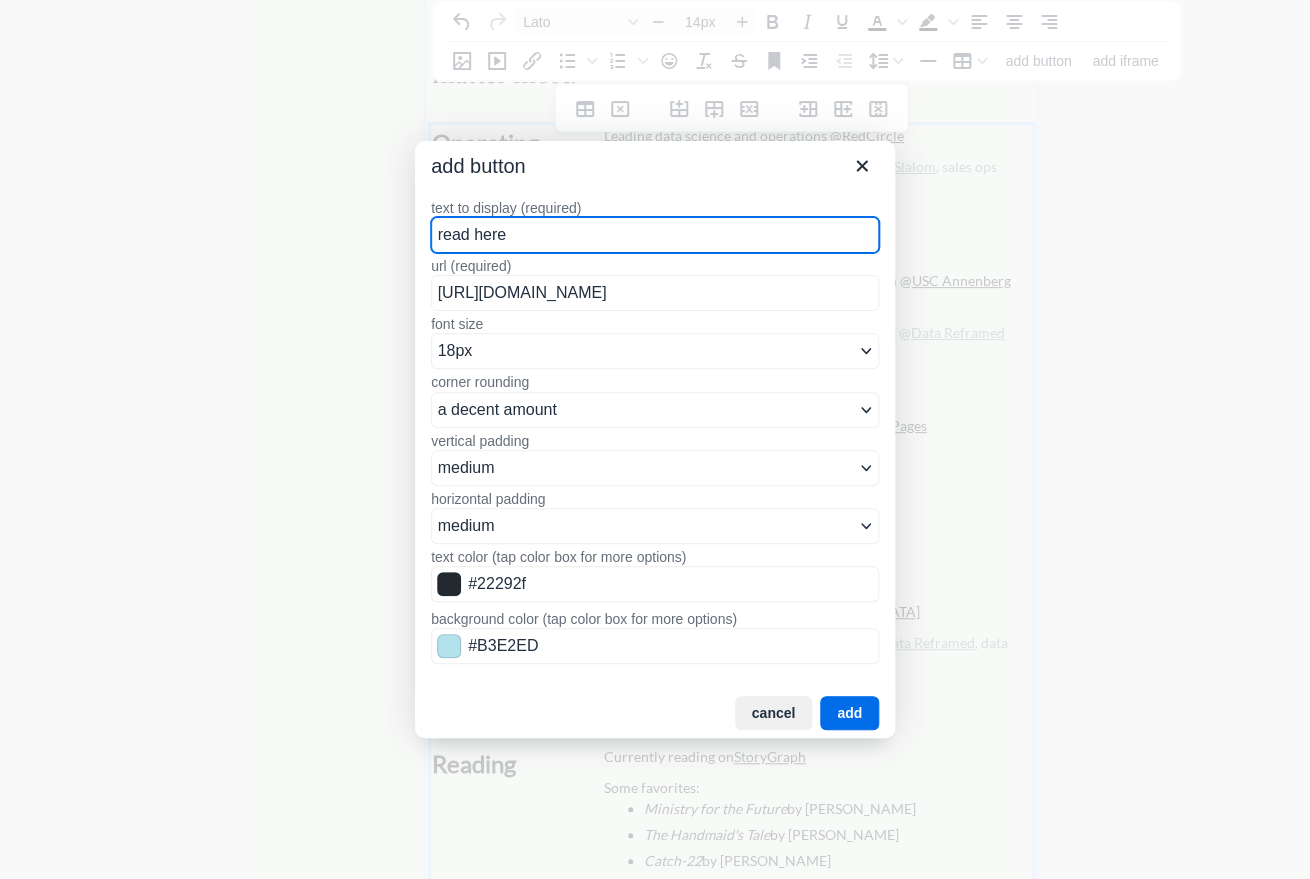 click on "read here" at bounding box center [655, 235] 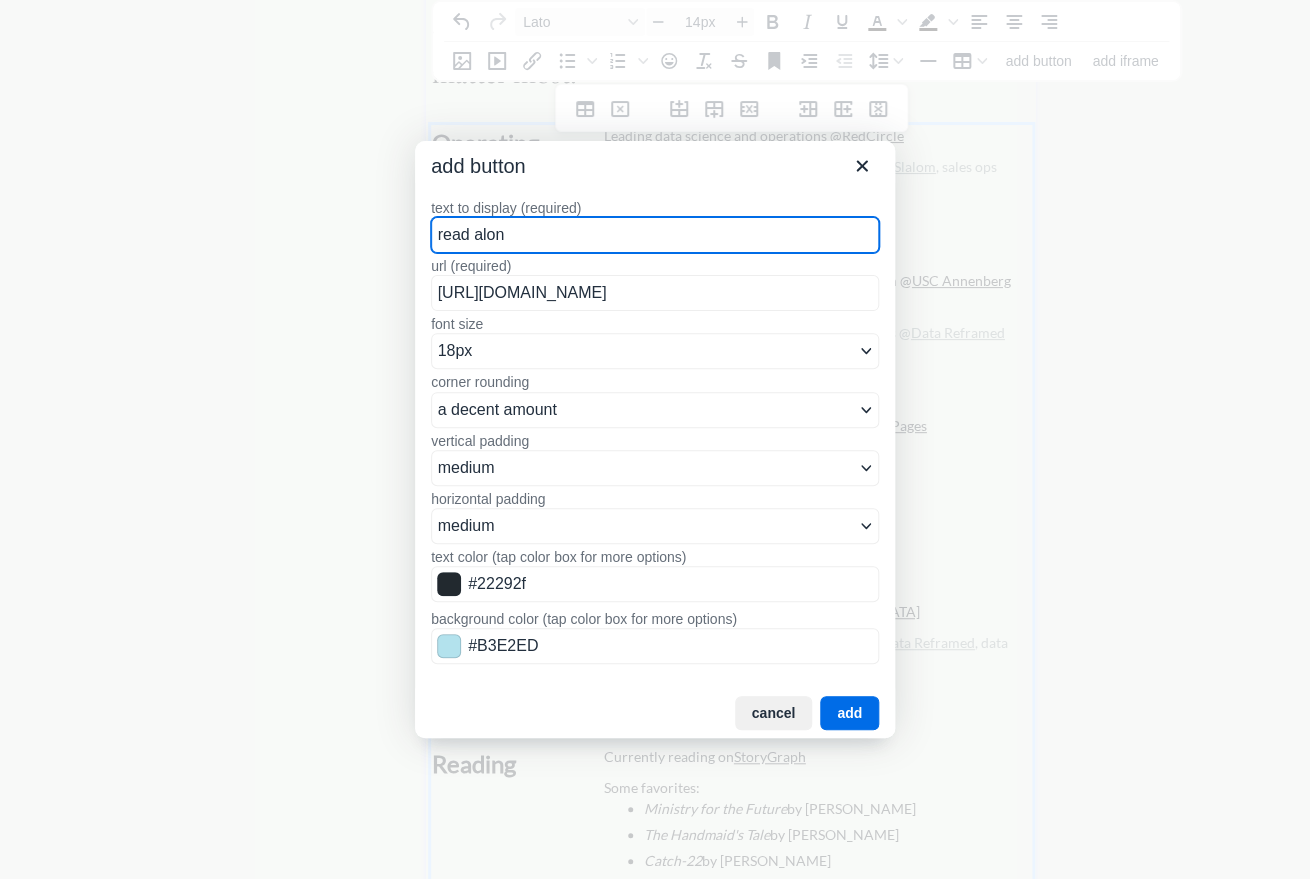 type on "read along" 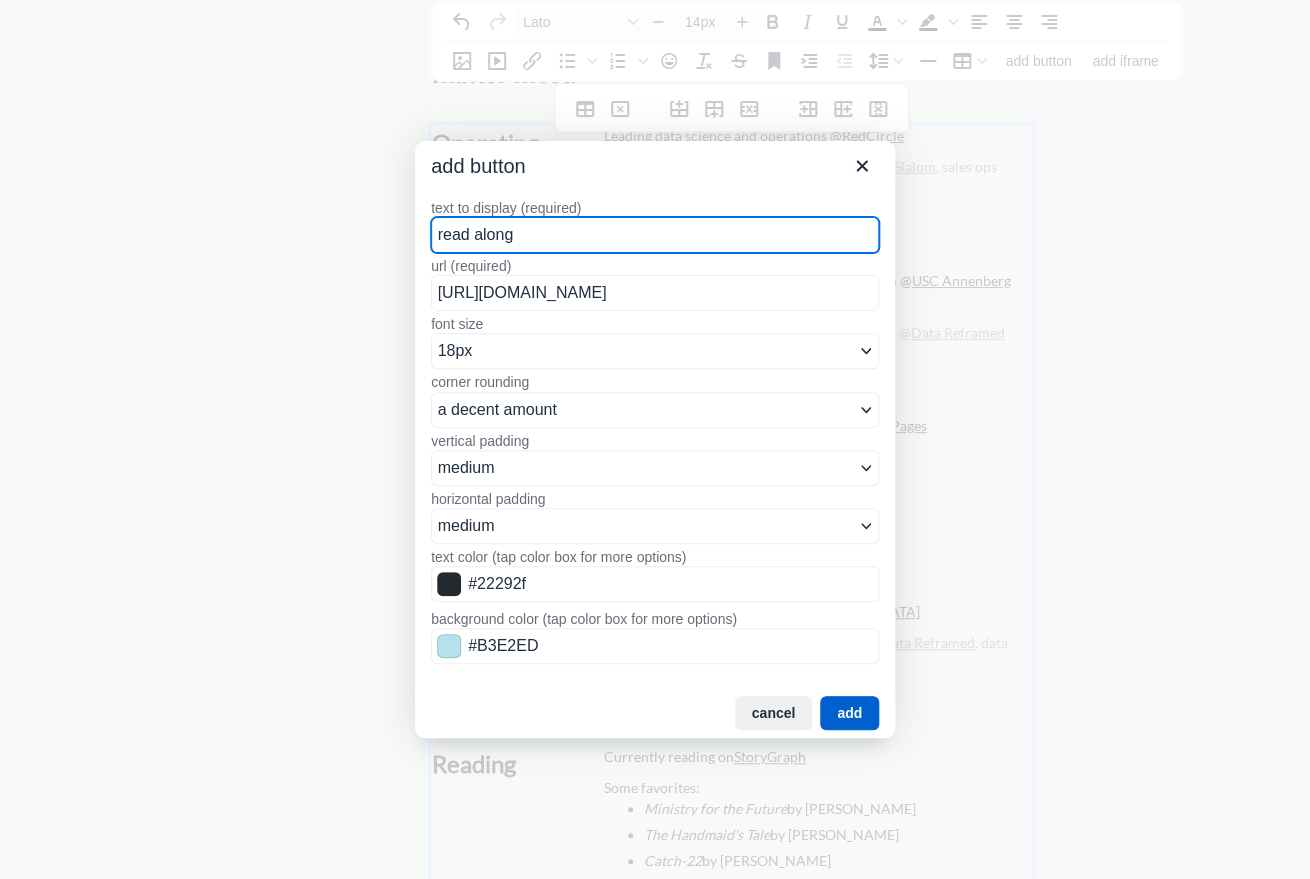 click on "add" at bounding box center [849, 713] 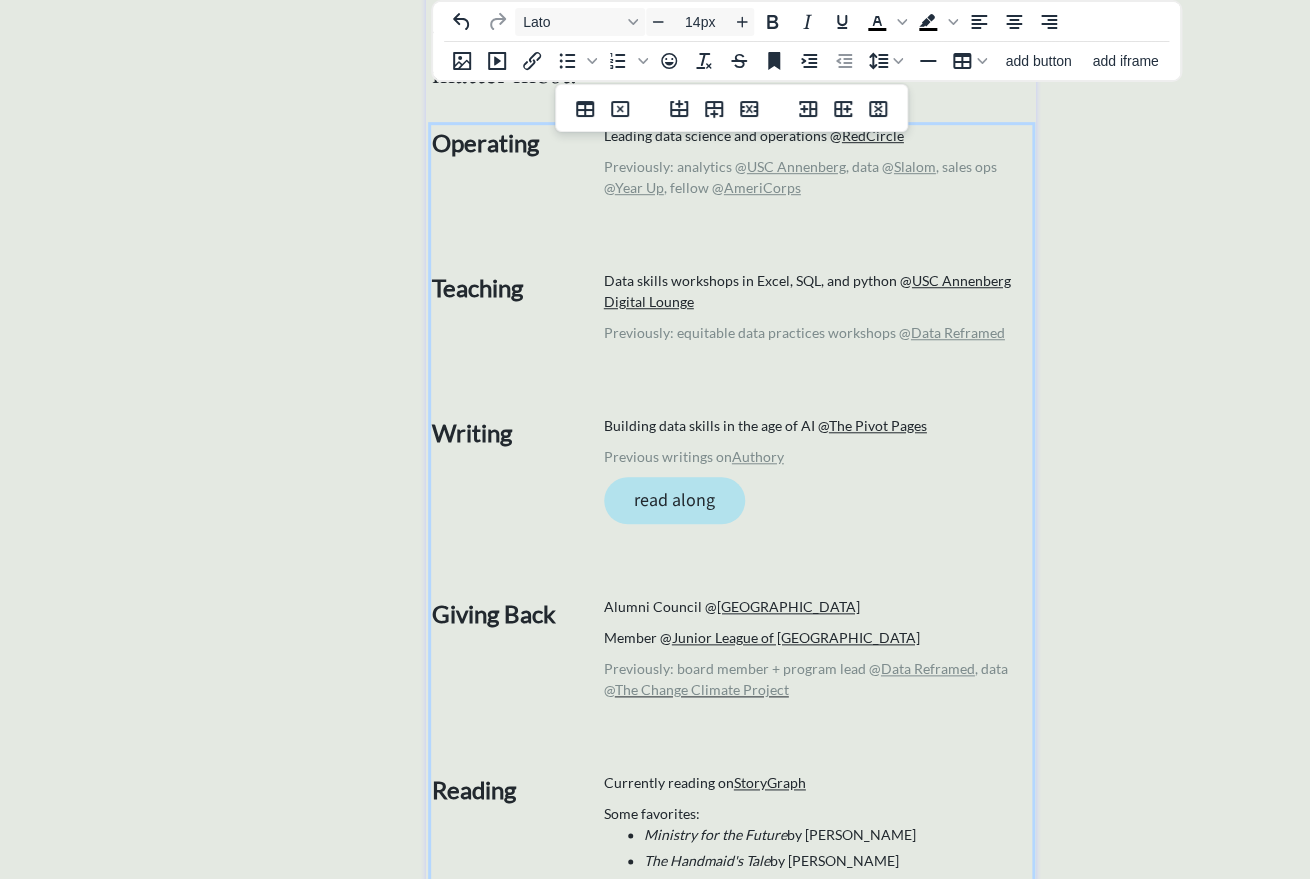 click on "read along" at bounding box center (674, 500) 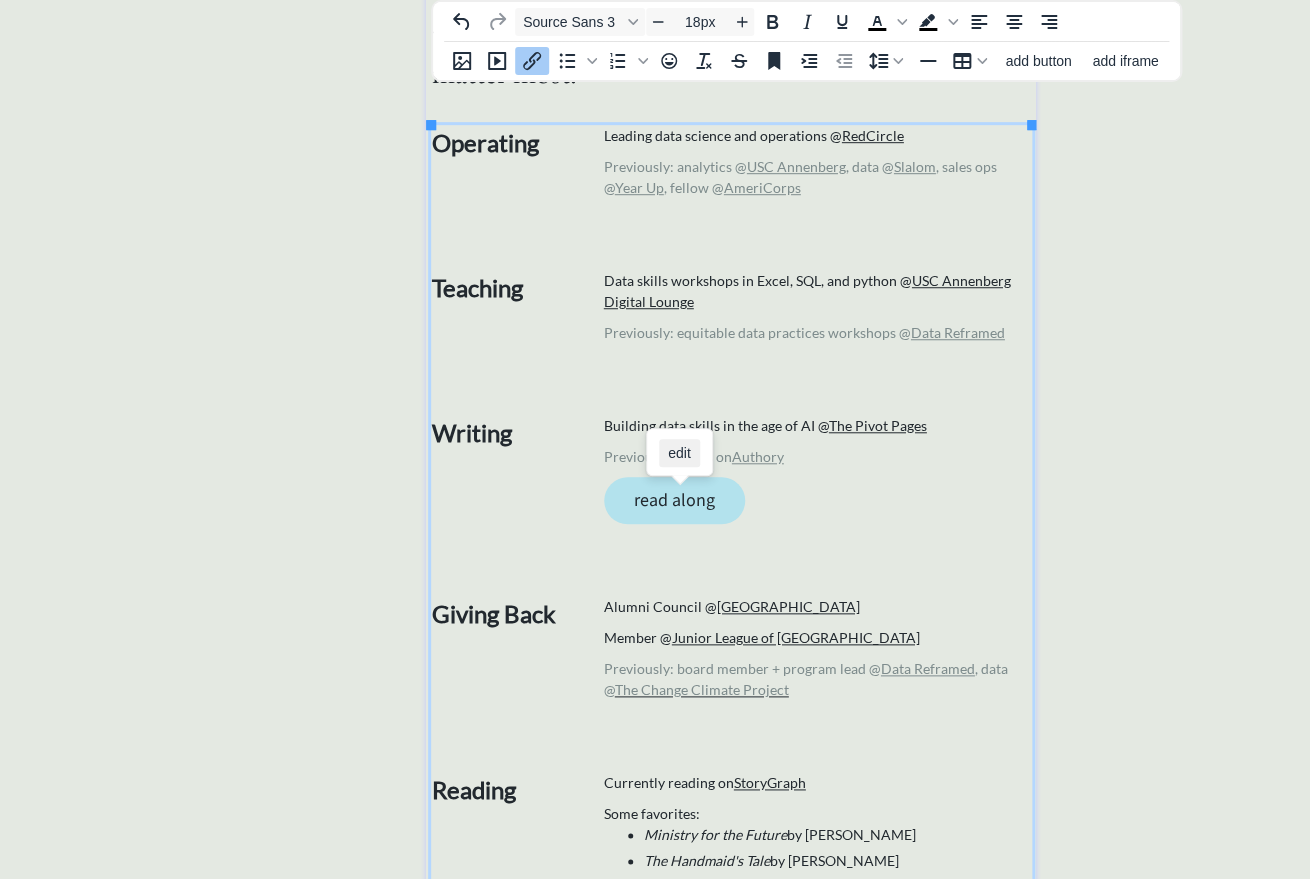 click on "edit" at bounding box center (679, 453) 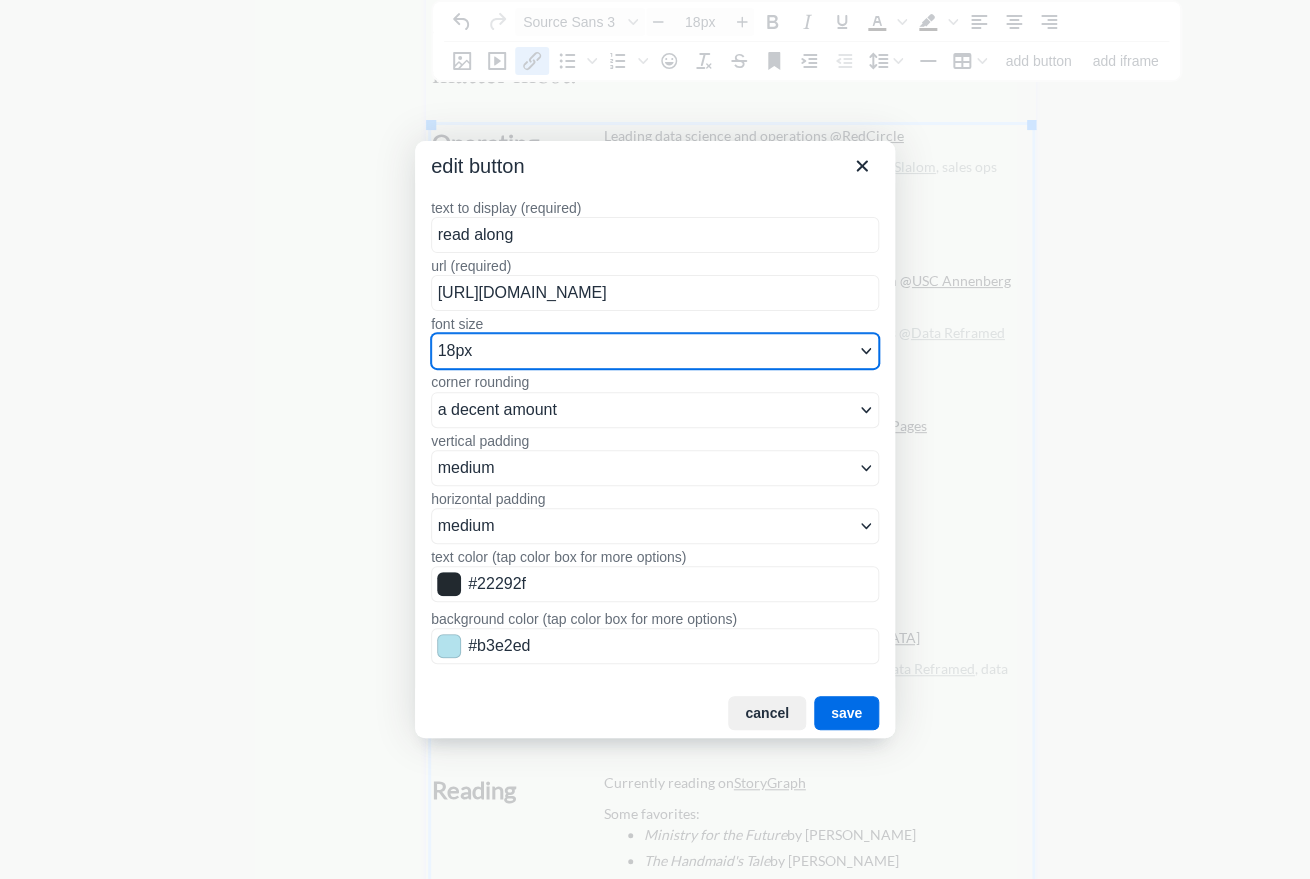 select on "14px" 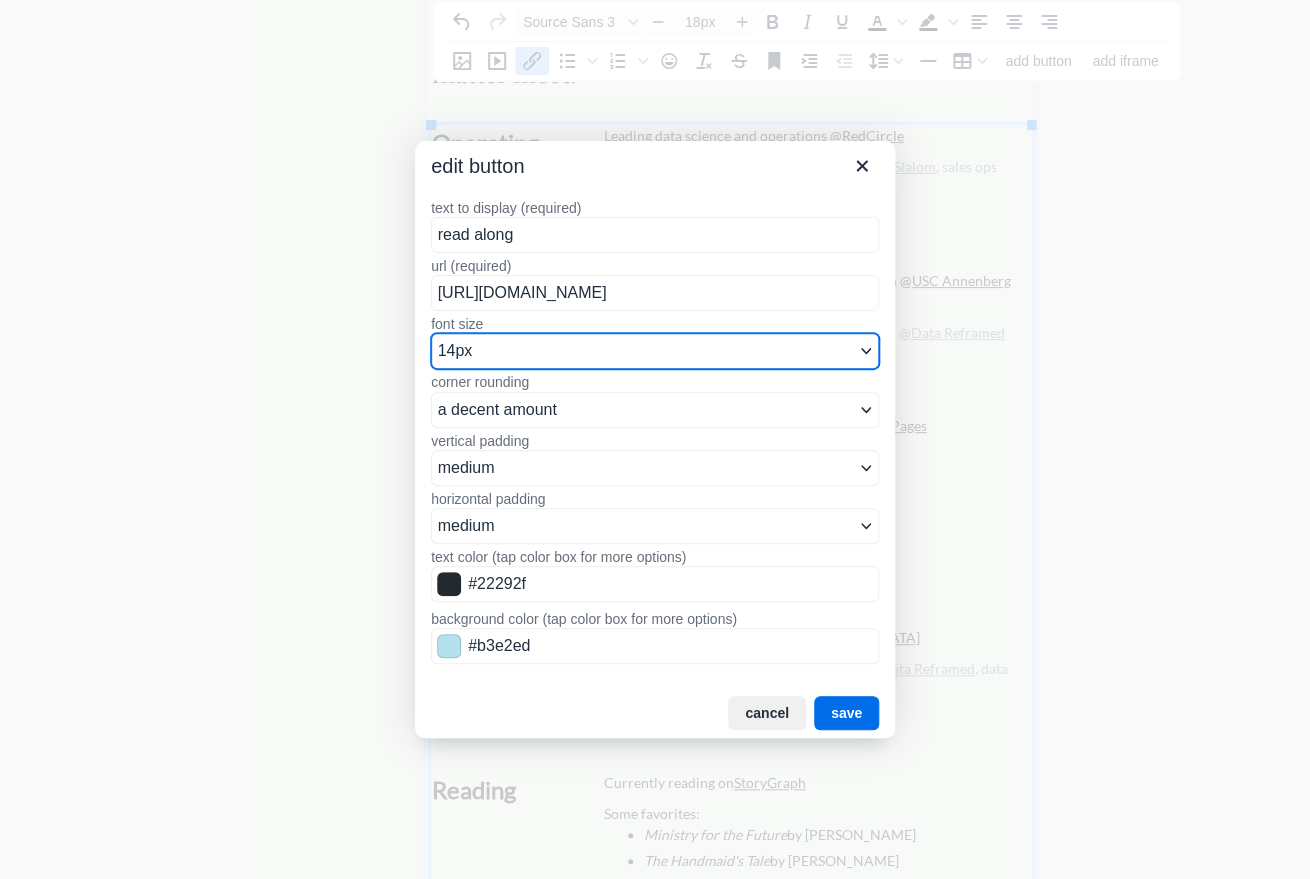 click on "14px" at bounding box center (0, 0) 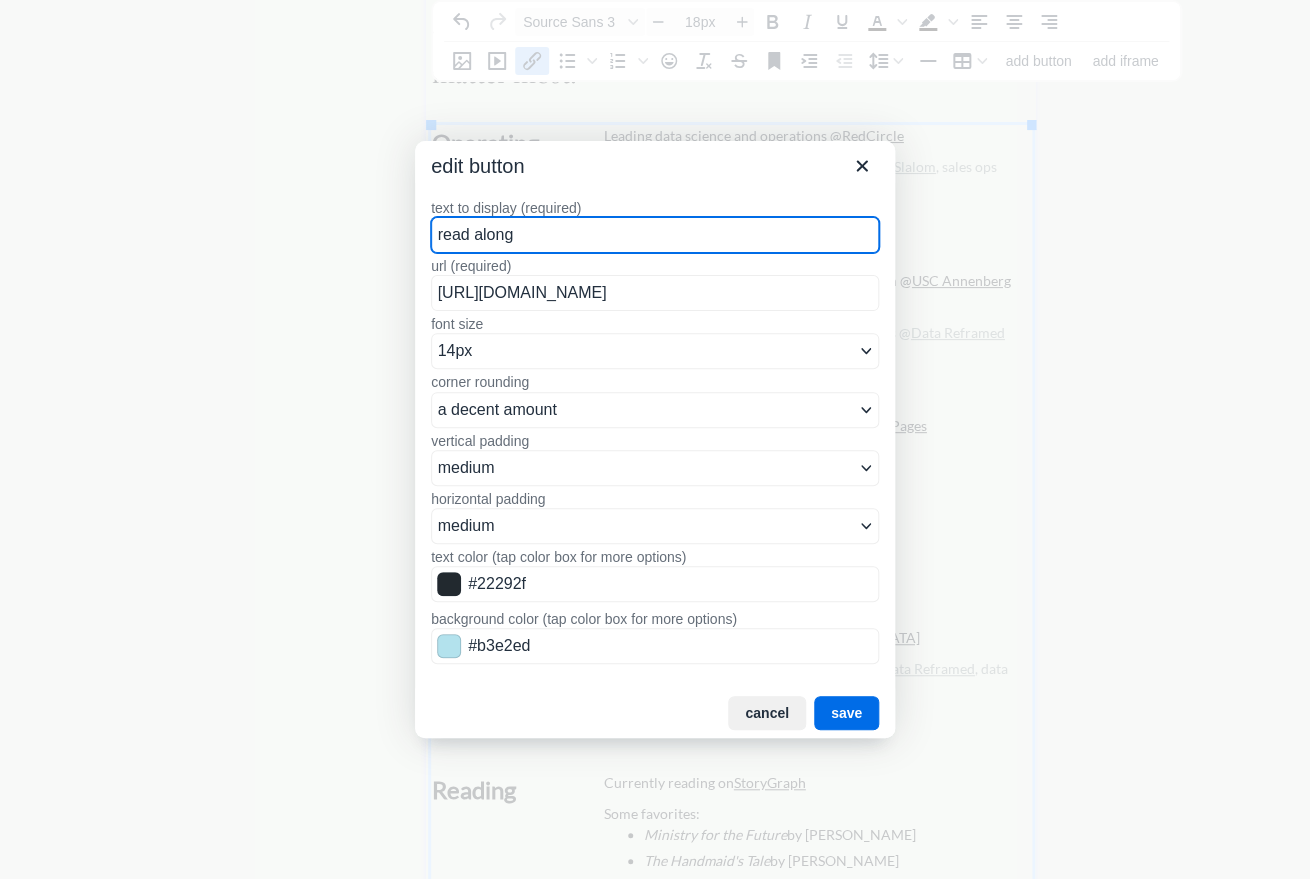 click on "read along" at bounding box center [655, 235] 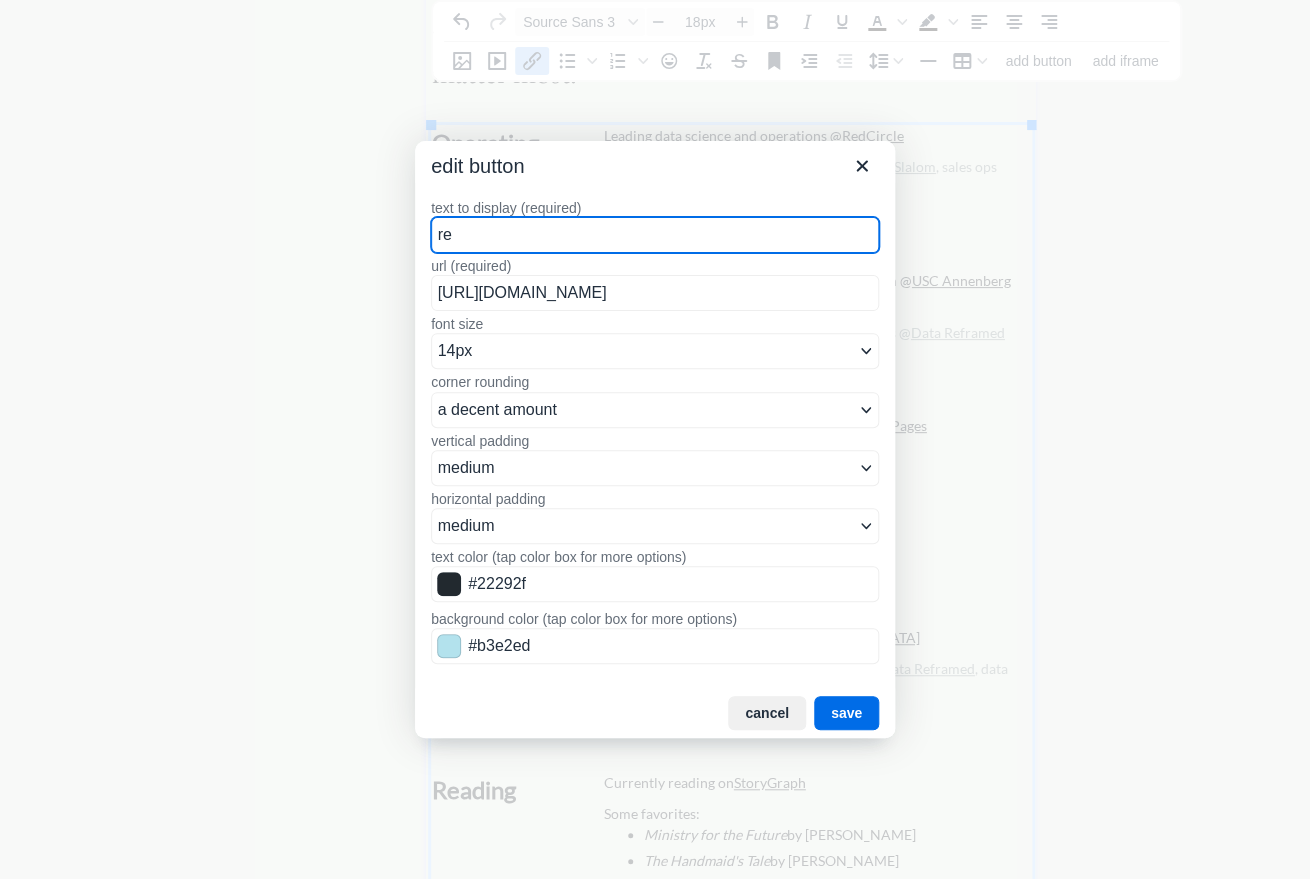 type on "r" 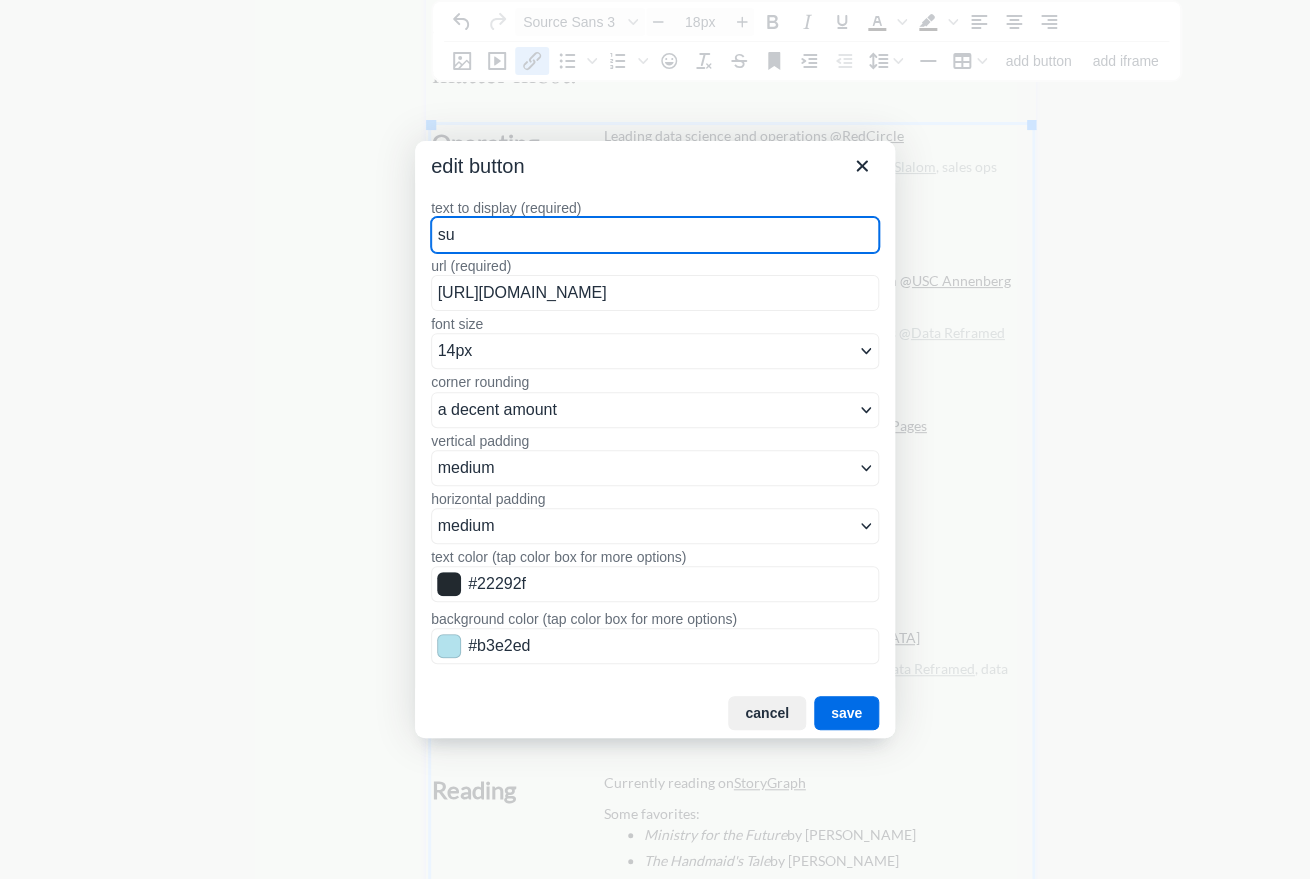 type on "s" 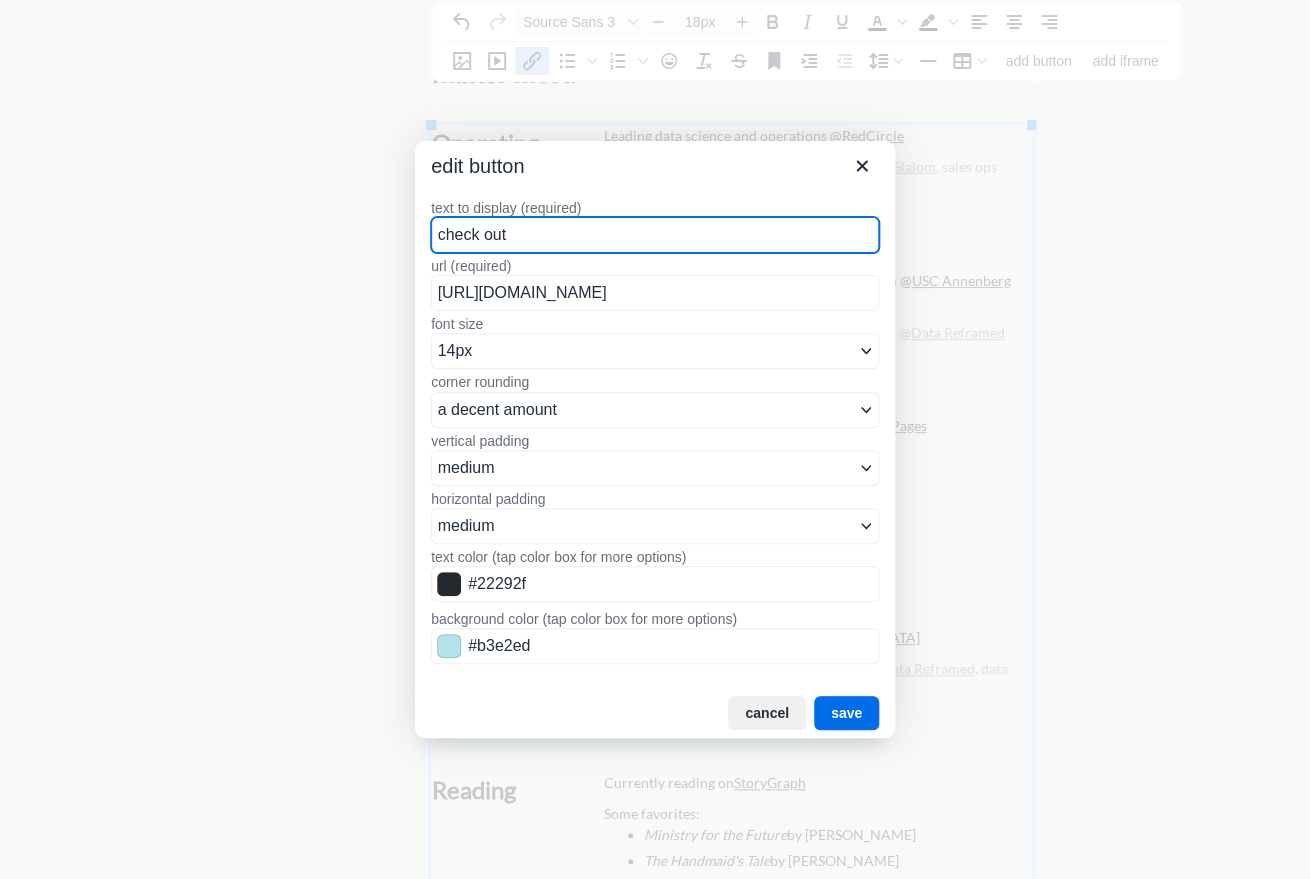 click on "check out" at bounding box center (655, 235) 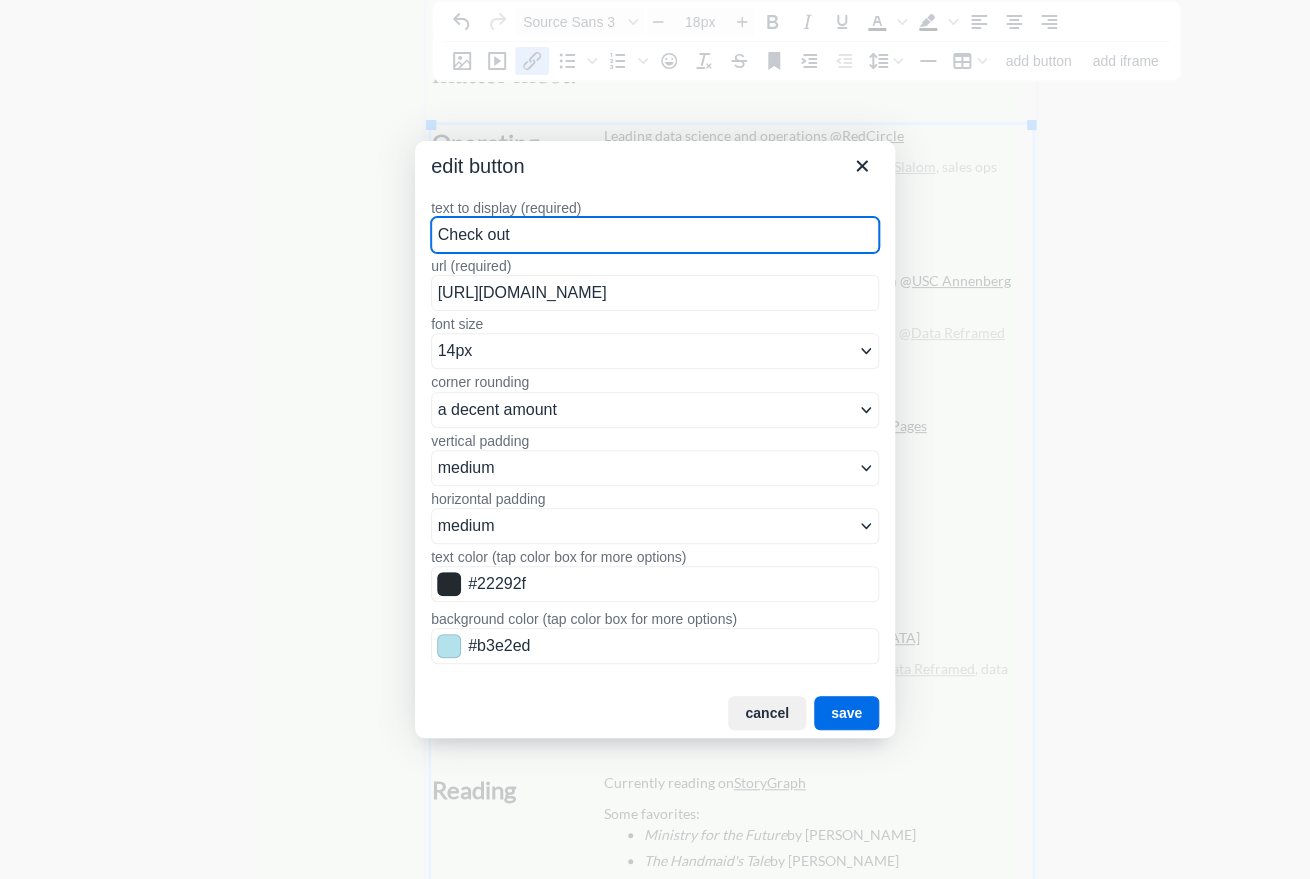 click on "Check out" at bounding box center (655, 235) 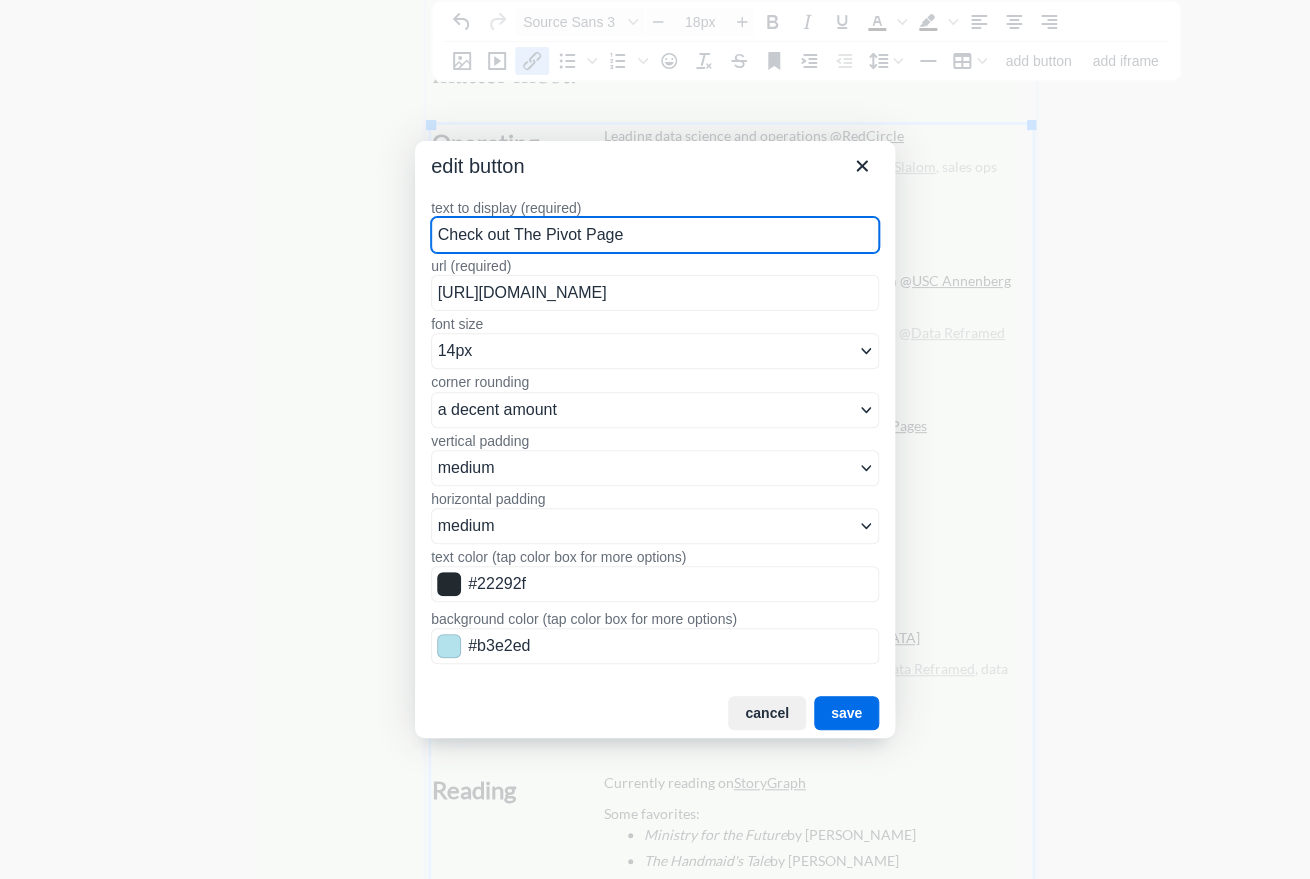 type on "Check out The Pivot Pages" 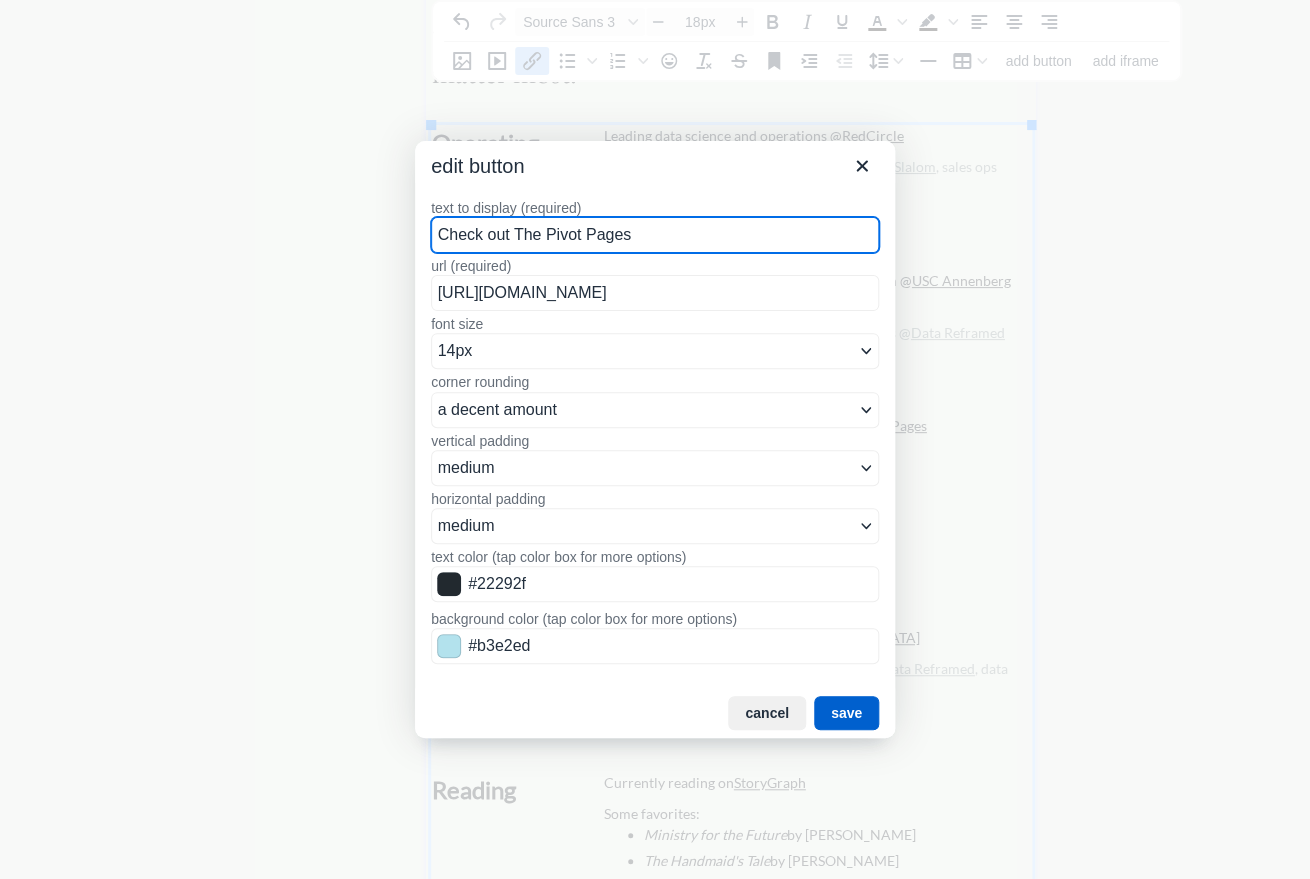 click on "save" at bounding box center [846, 713] 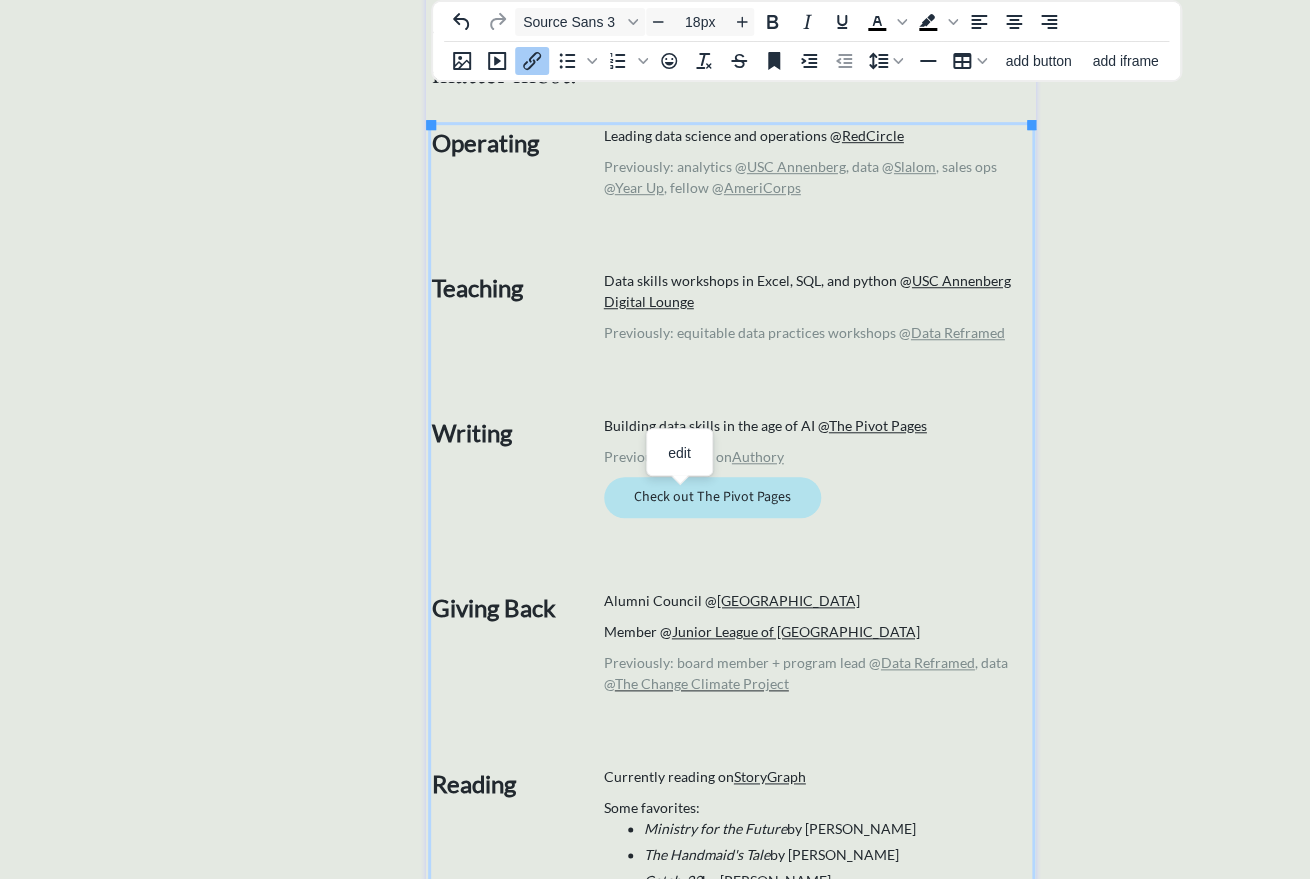 type on "14px" 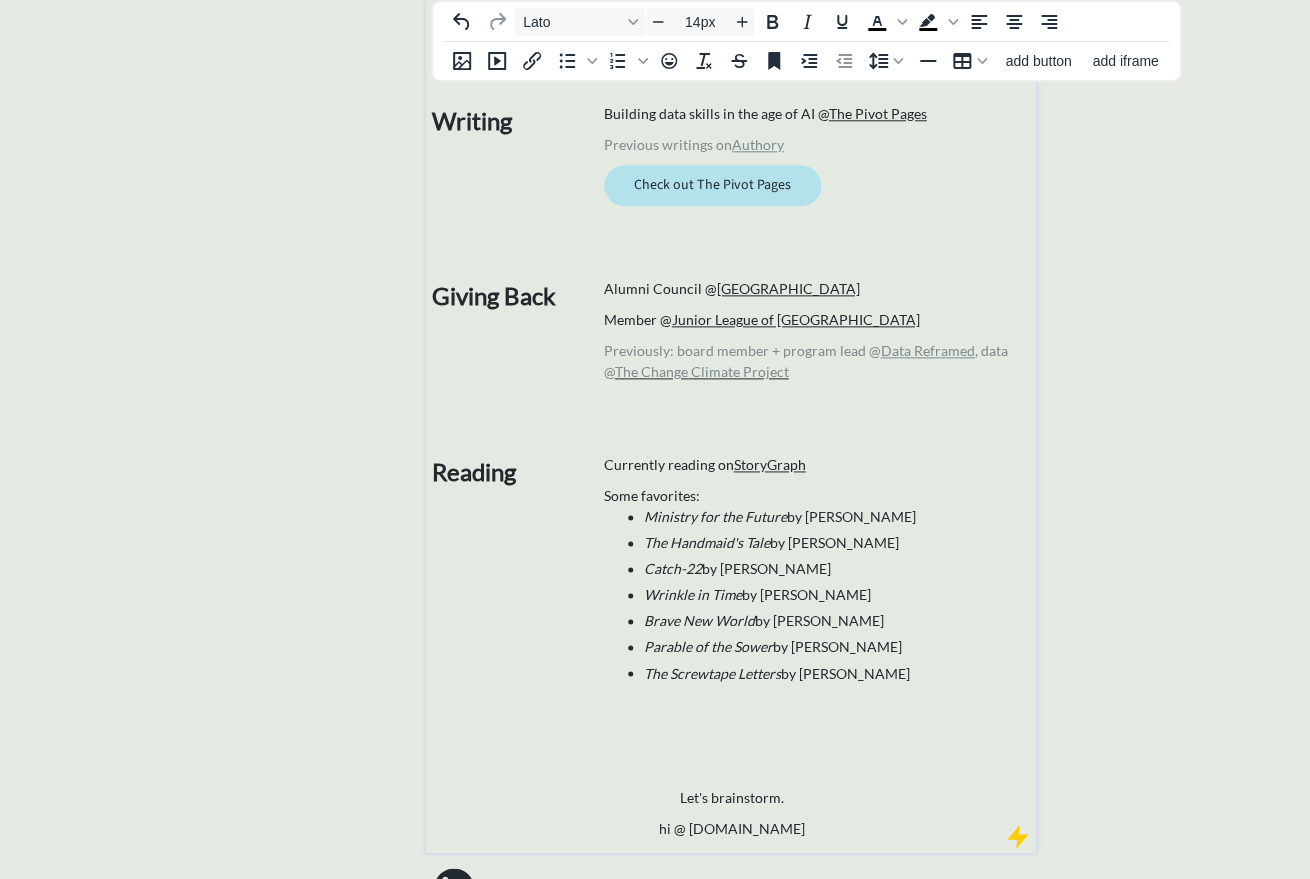 scroll, scrollTop: 647, scrollLeft: 0, axis: vertical 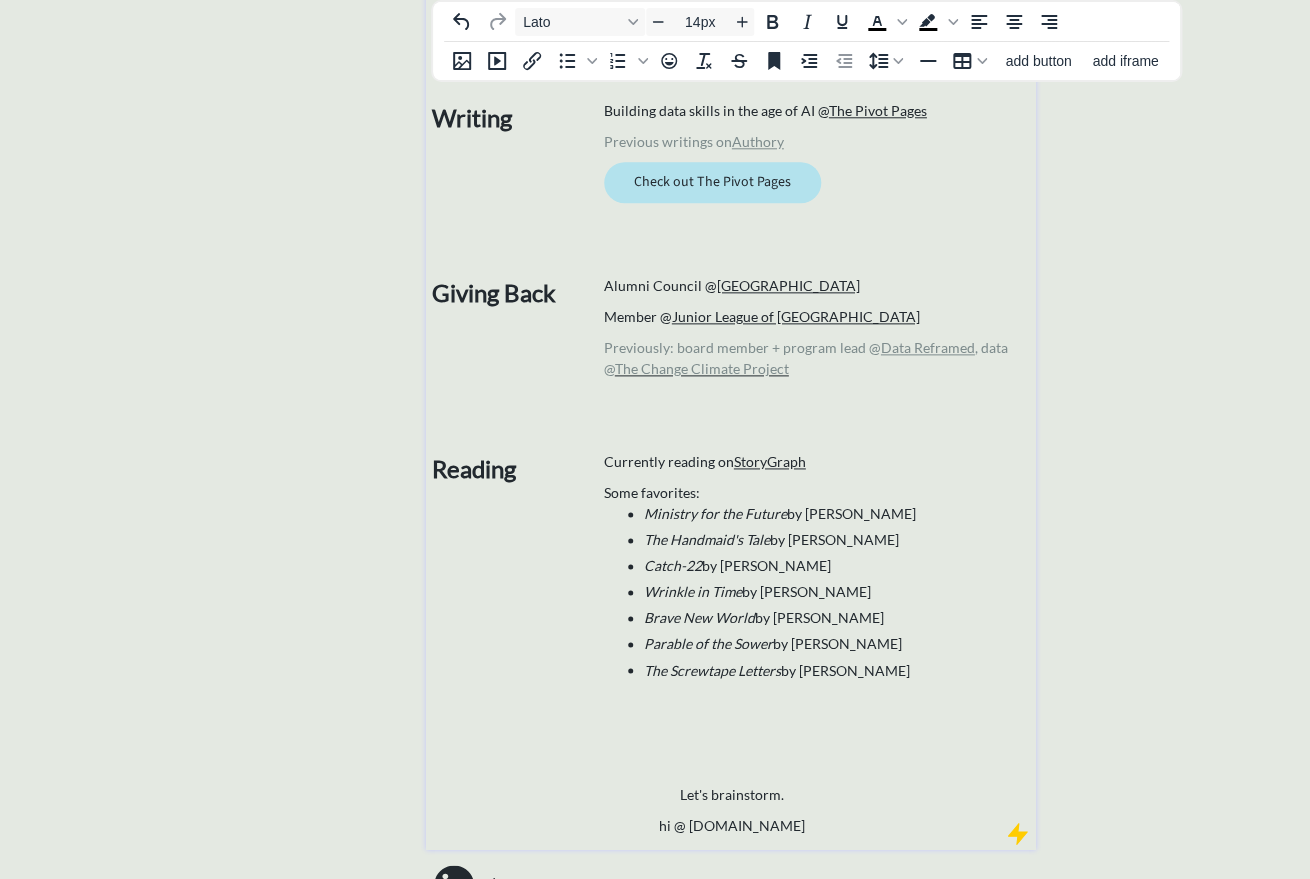 click on "Check out The Pivot Pages" at bounding box center [712, 182] 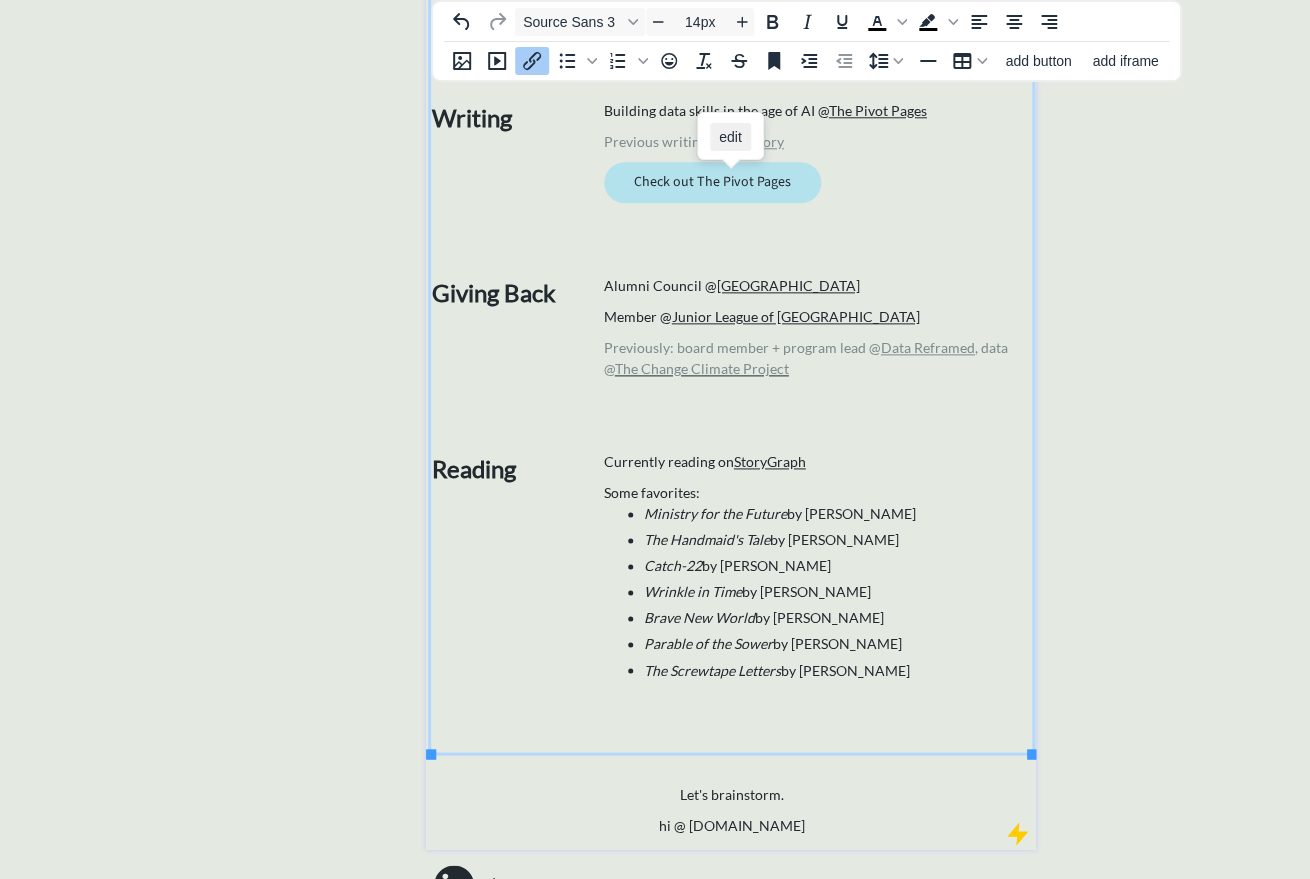 click on "edit" at bounding box center (730, 137) 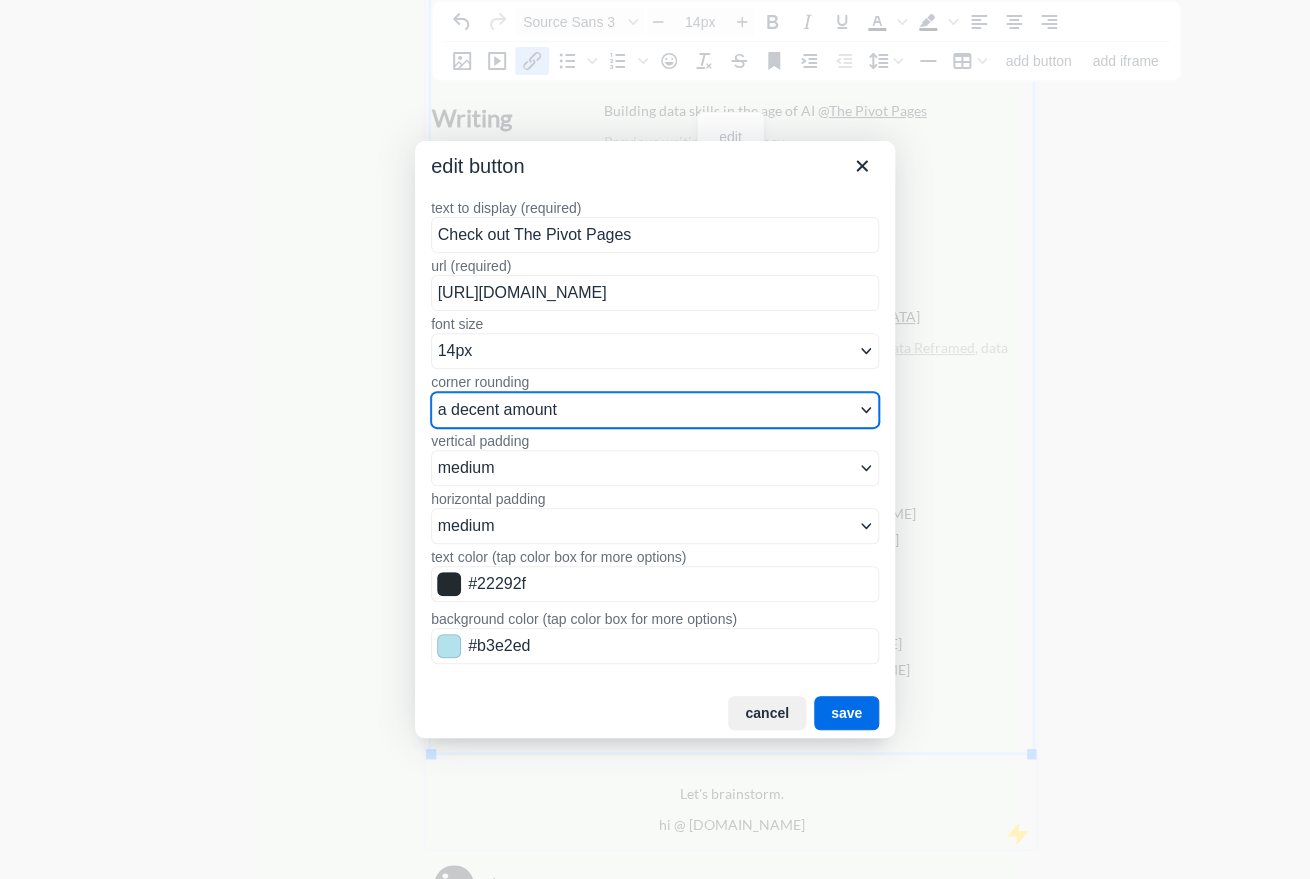 select on "5px" 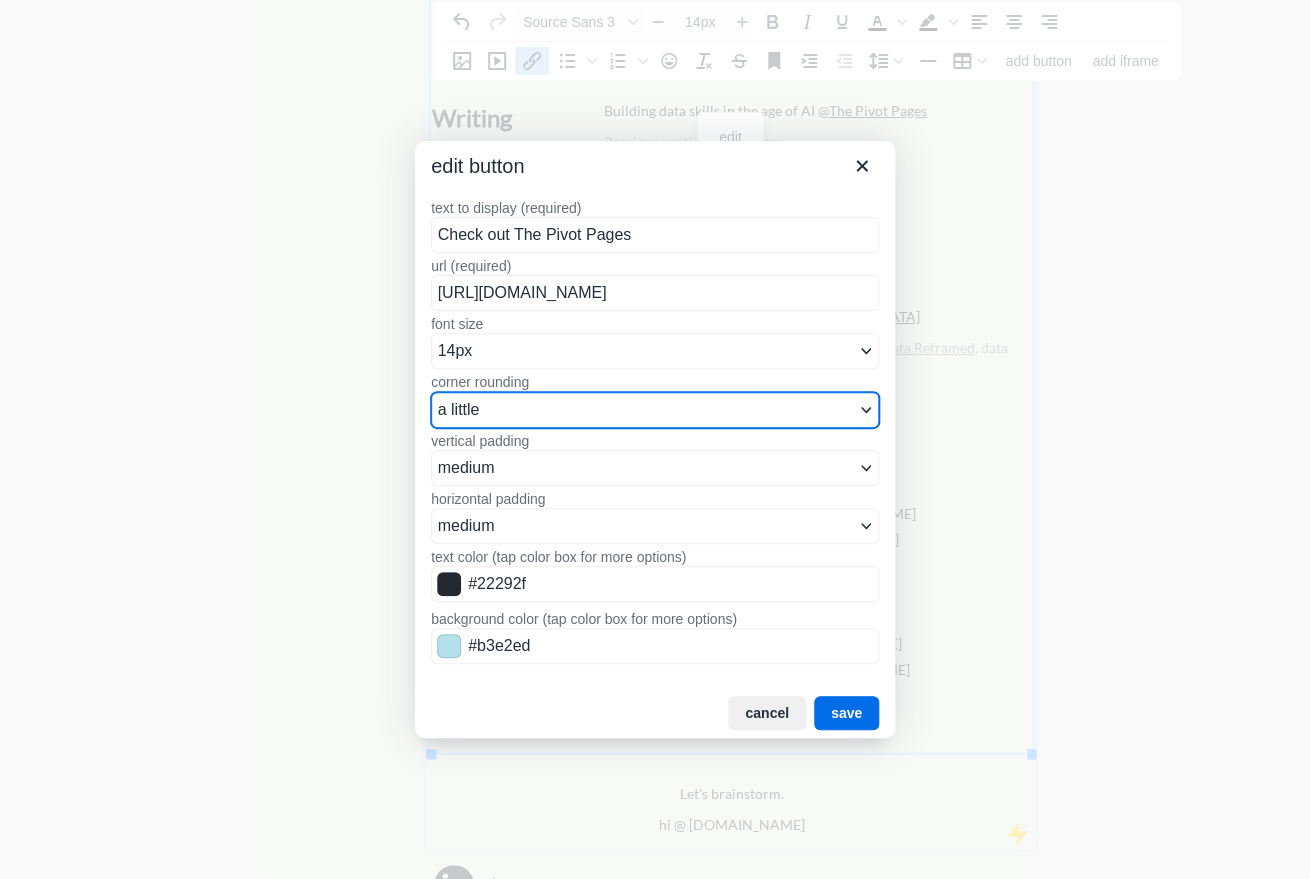 click on "a little" at bounding box center [0, 0] 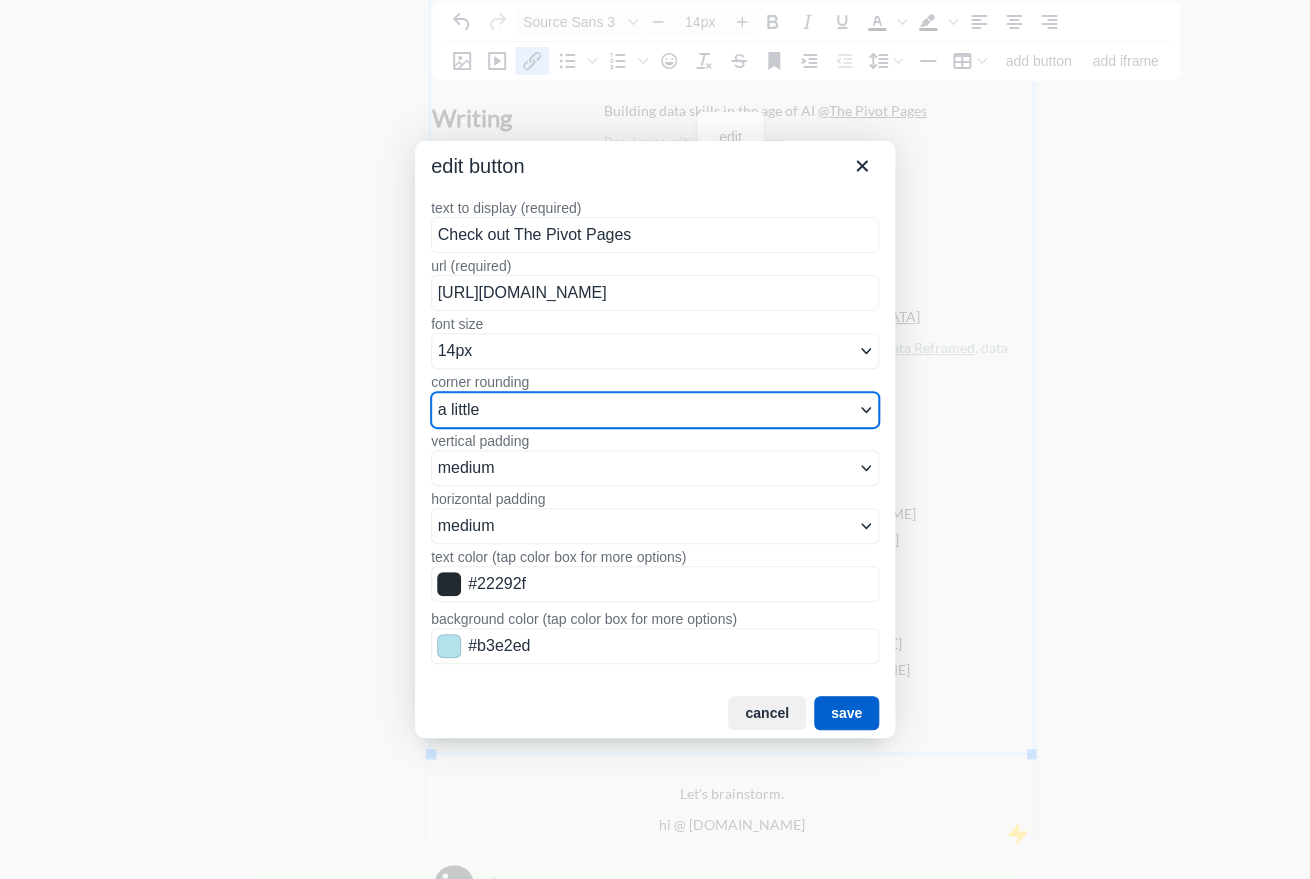 click on "save" at bounding box center [846, 713] 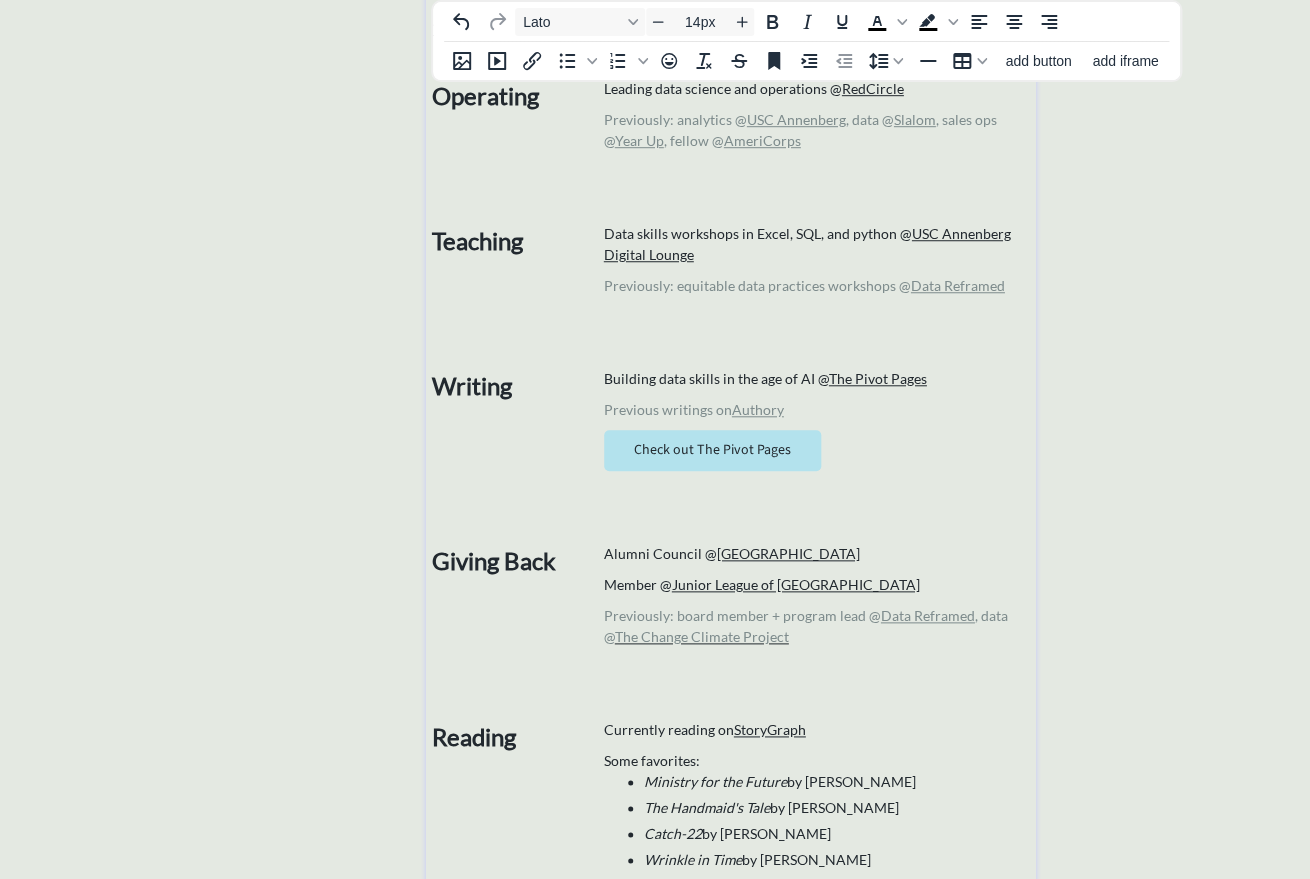 scroll, scrollTop: 374, scrollLeft: 0, axis: vertical 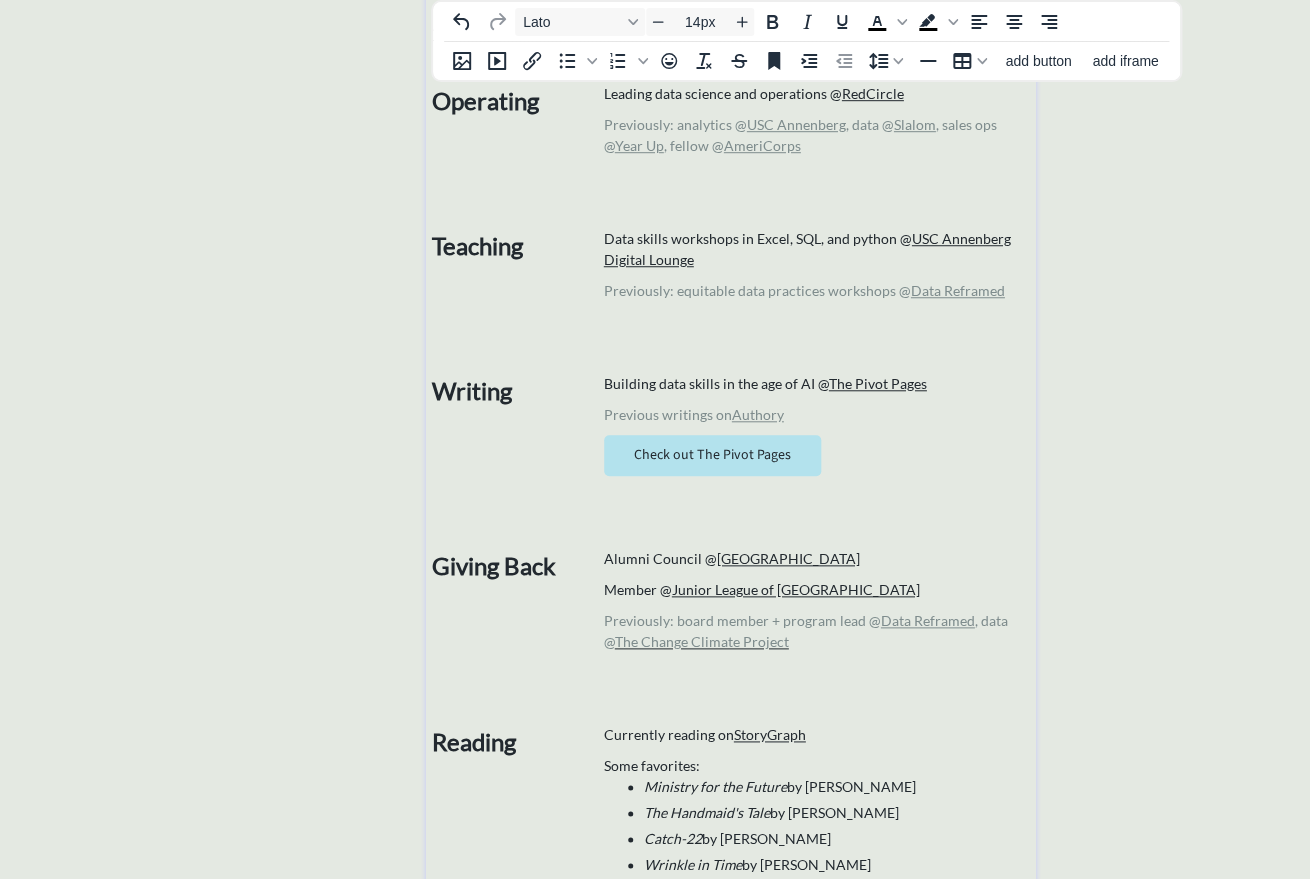 click on "Check out The Pivot Pages" at bounding box center (818, 455) 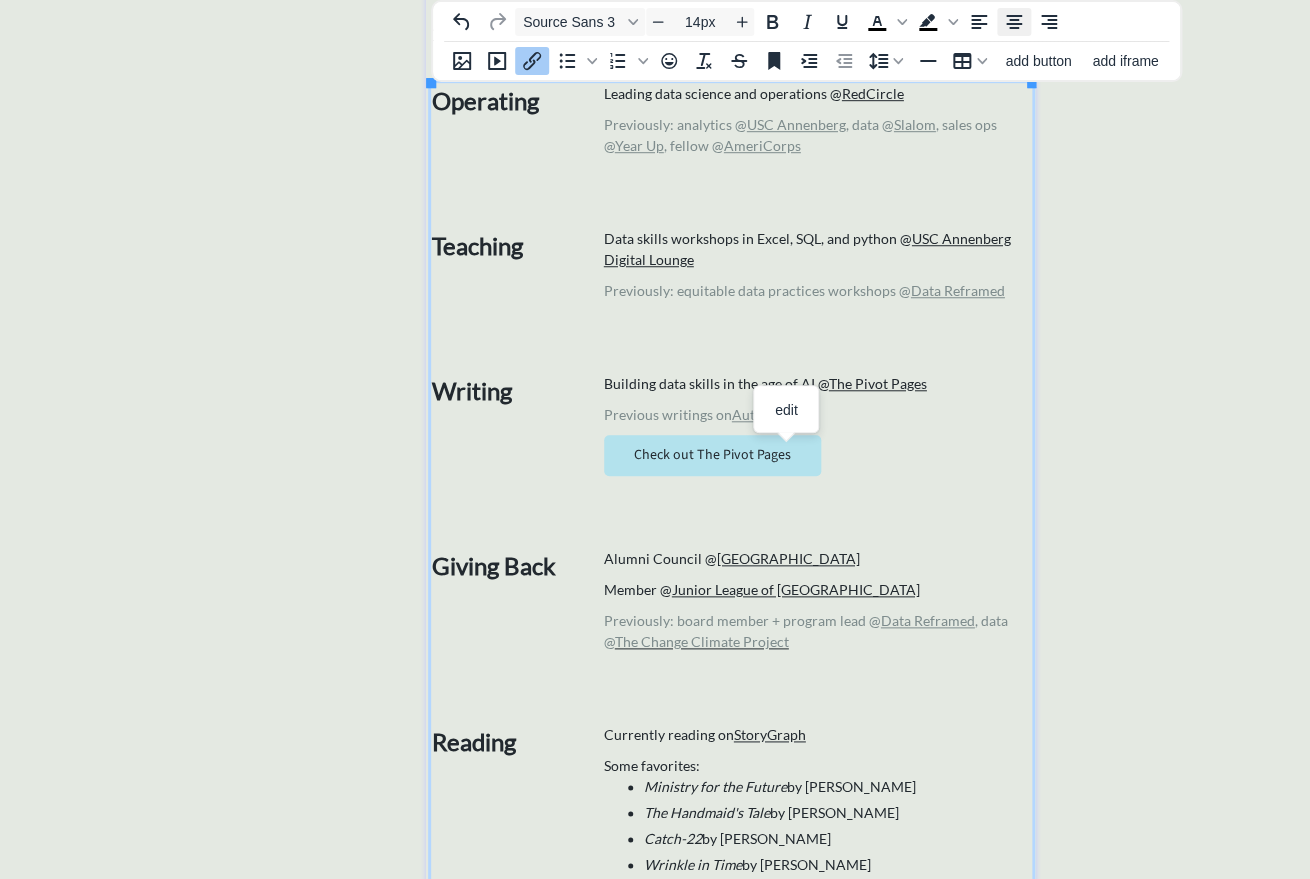 click 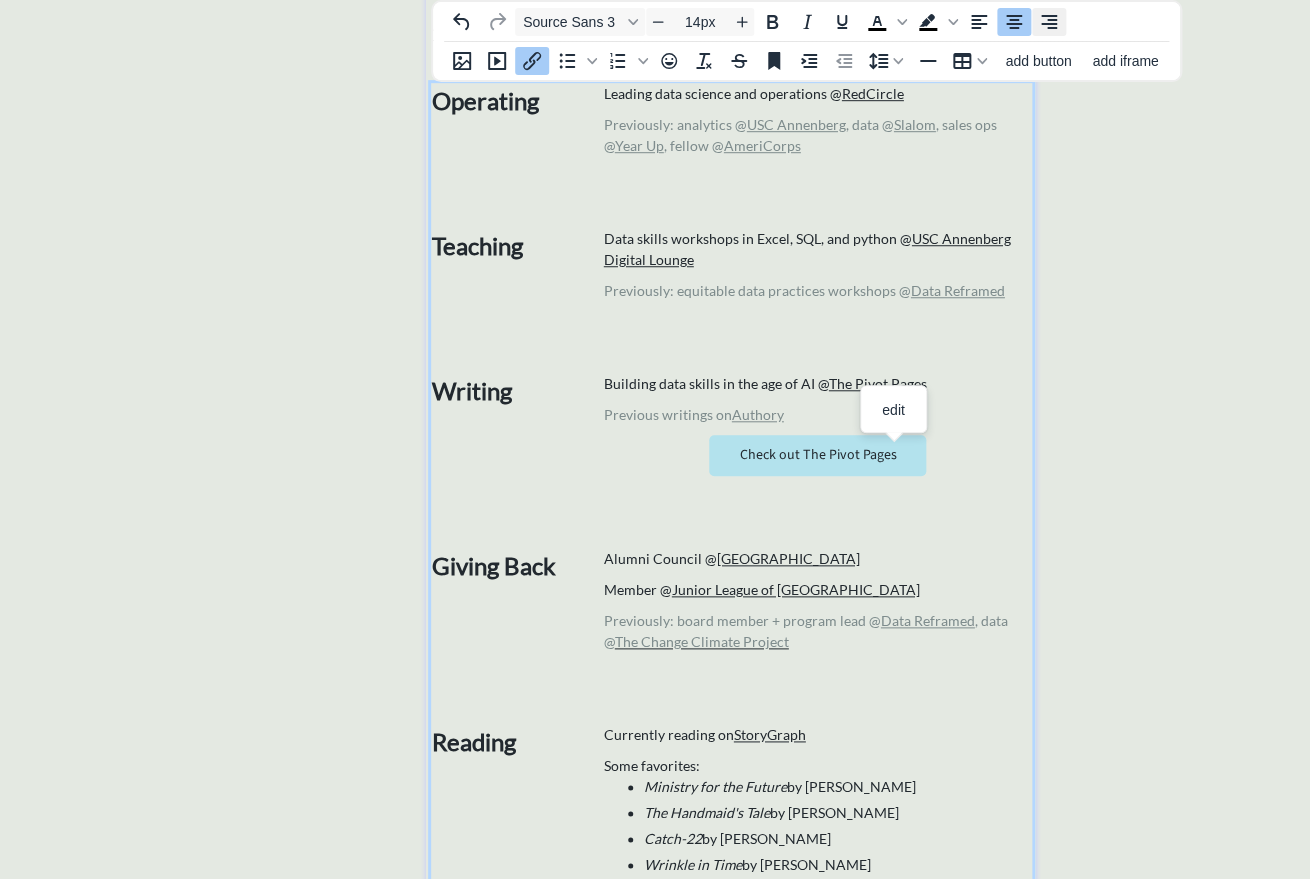 click at bounding box center [1049, 22] 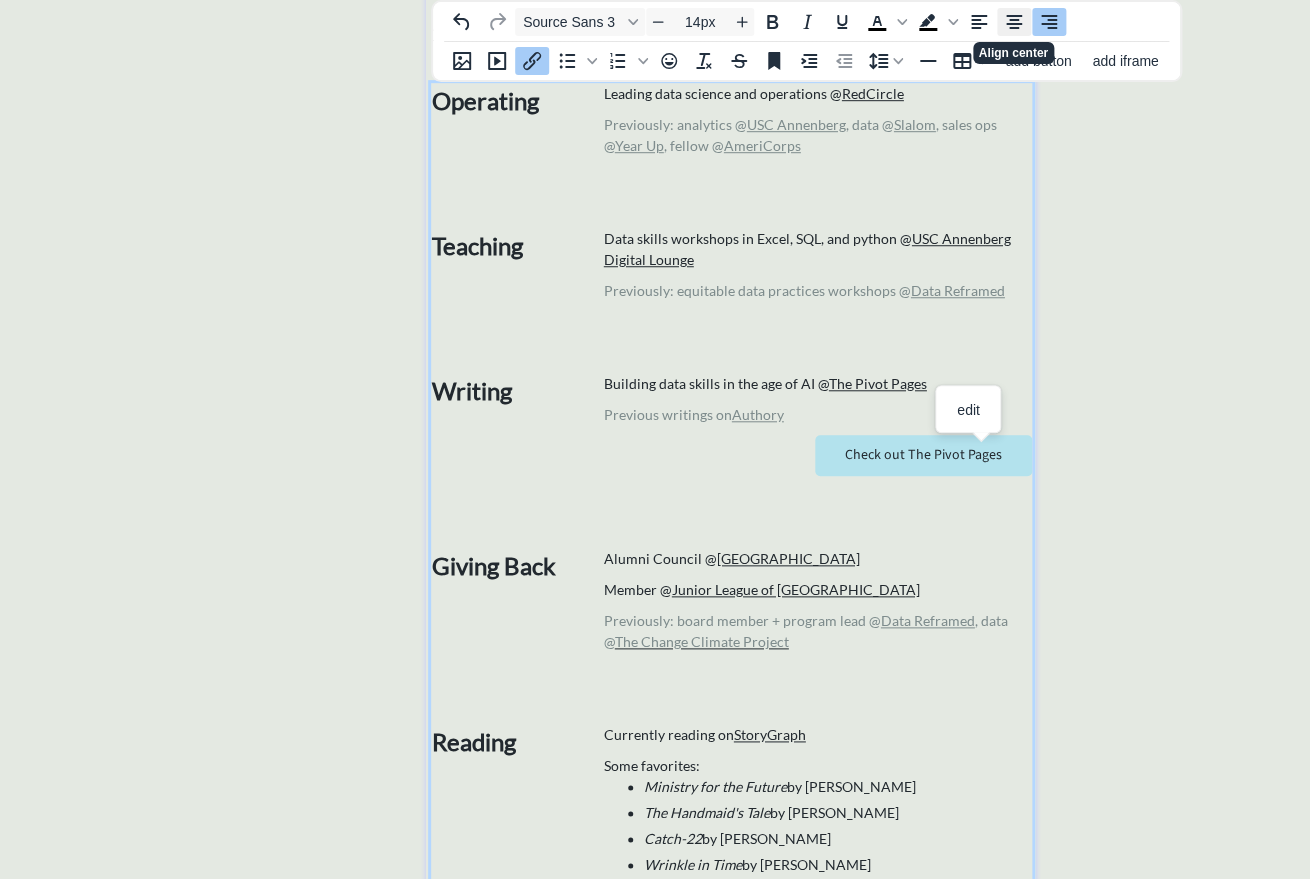 click 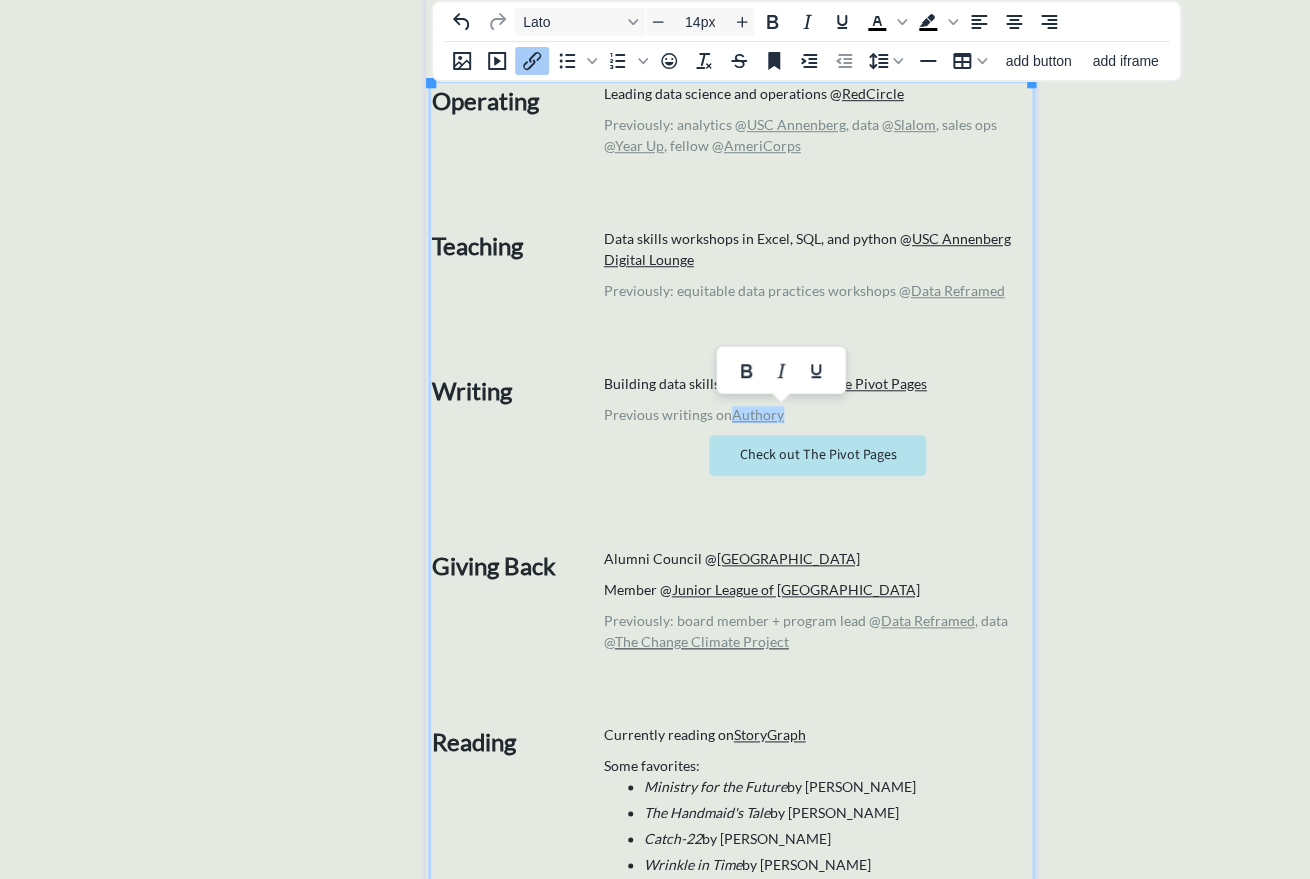 click on "Previous writings on  Authory﻿" at bounding box center [818, 414] 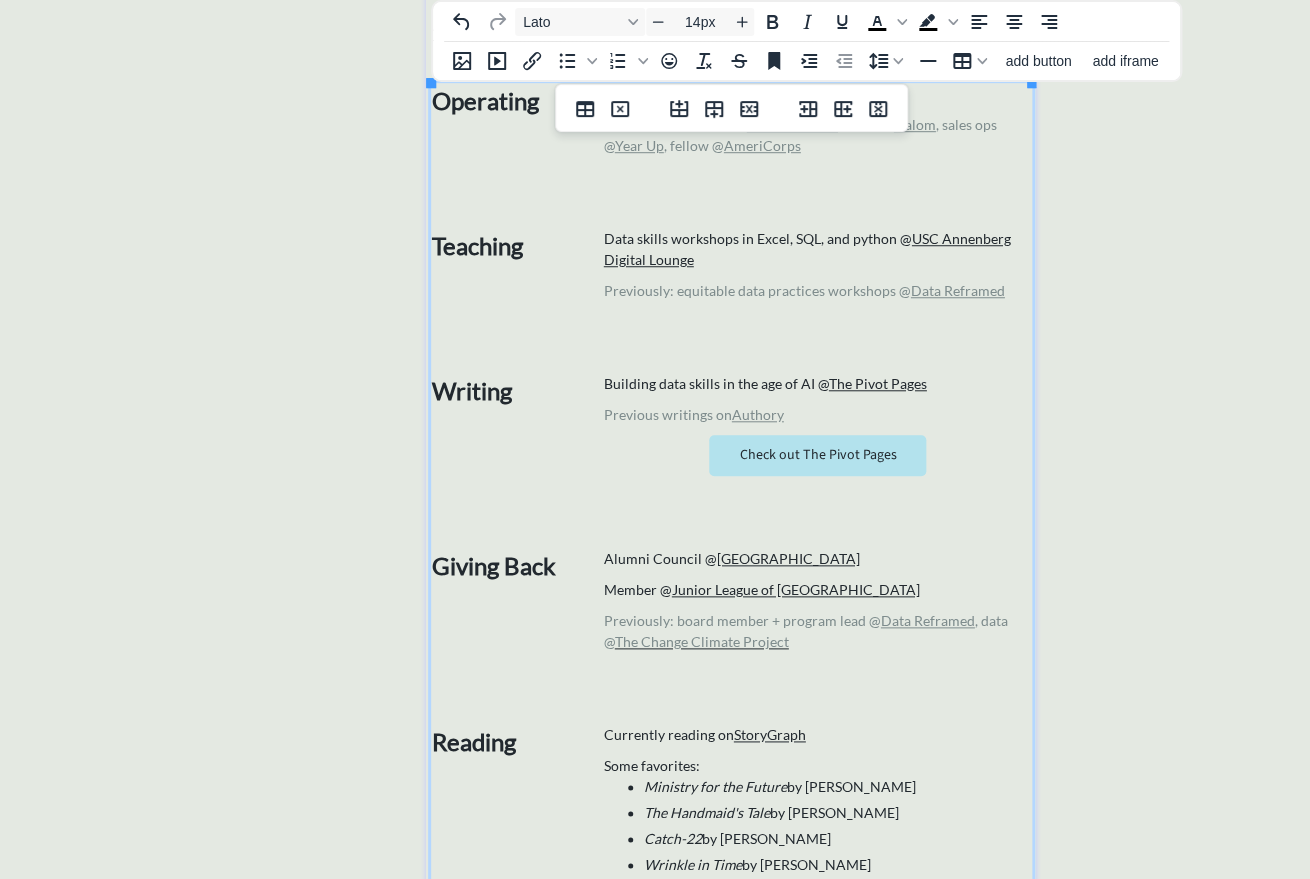 click on "Building data skills in the age of AI @  The Pivot Pages Previous writings on  Authory﻿   Check out The Pivot Pages" at bounding box center [818, 460] 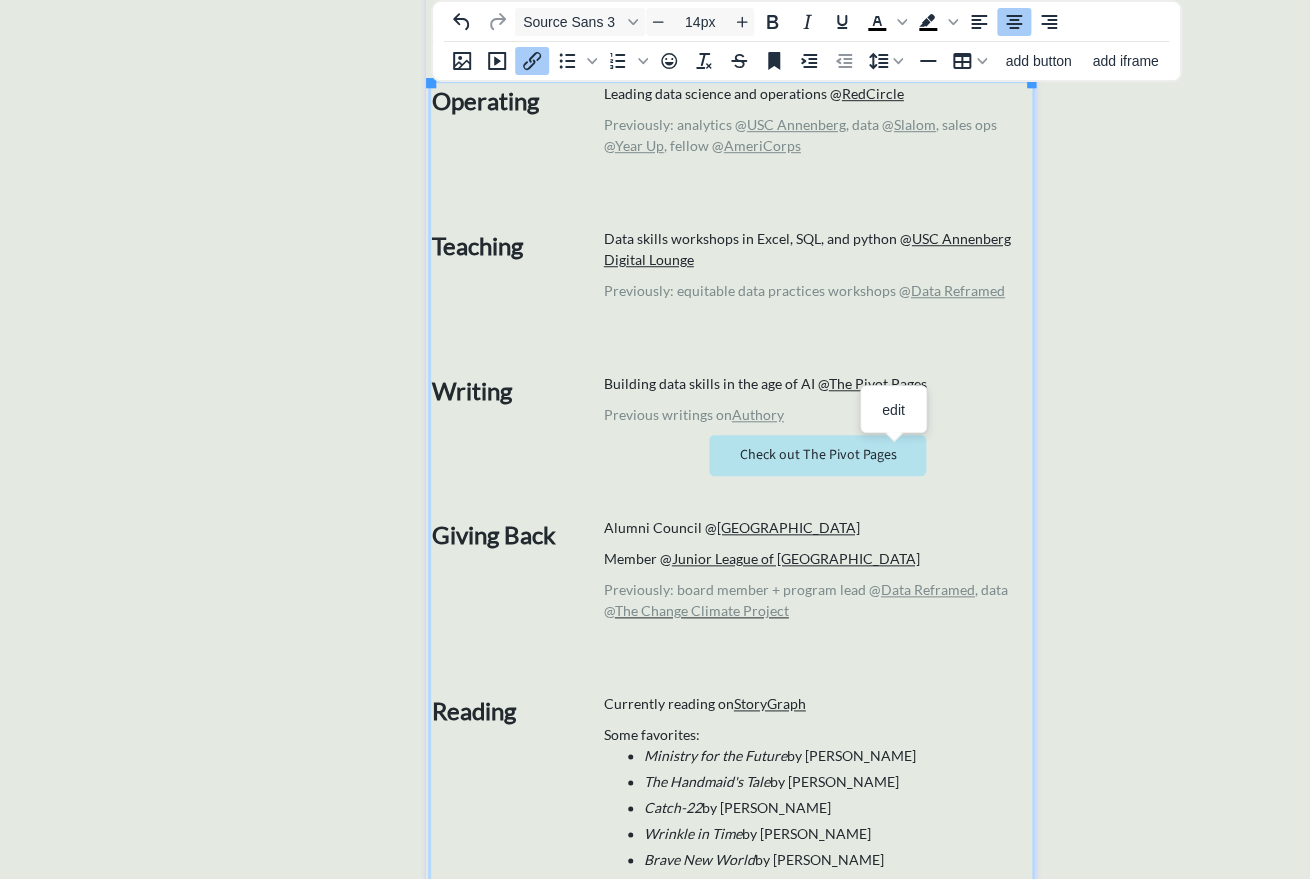 click on "Previous writings on  Authory" at bounding box center (818, 414) 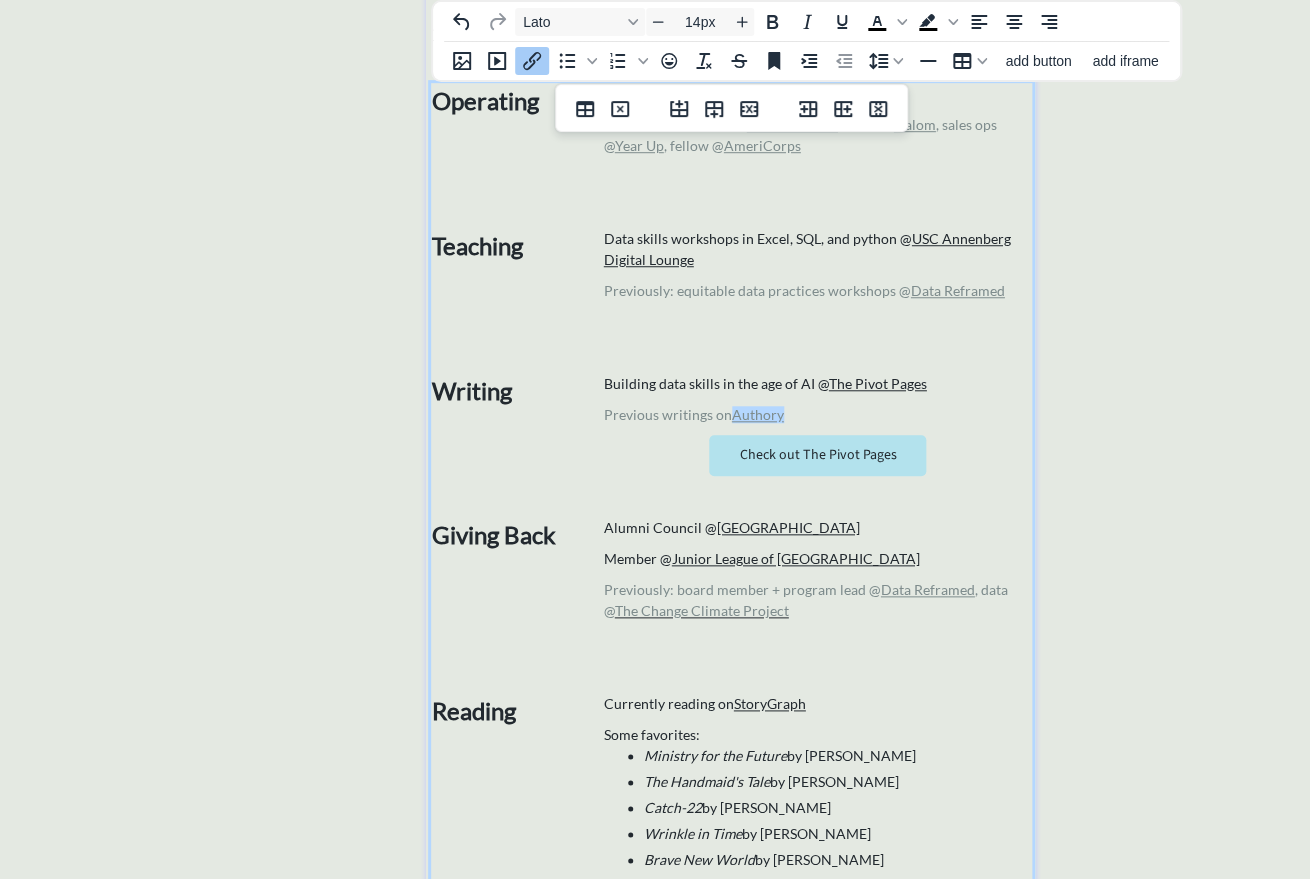 click on "saving... click to upload a picture [PERSON_NAME], data queen 👑 I’m currently leading a data science and operations team, teaching data skills workshops, and writing about data skills in the age of AI. Recently, I've led new analytics initiatives, worked in consulting, nonprofits, and higher ed, and served on the board of Data Reframed, a nonprofit focused on equitable data futures. Outside of work, I love watching (and performing!) comedy, going for a sunrise row, and binge-reading a good book. Always looking for better ways to do the things that matter most. Operating Leading data science and operations @  RedCircle Previously: analytics @  USC Annenberg , data @  Slalom , sales ops @  Year Up , fellow @  AmeriCorps Teaching Data skills workshops in Excel, SQL, and python @  USC Annenberg Digital Lounge Previously: equitable data practices workshops @  Data Reframed Writing Building data skills in the age of AI @  The Pivot Pages Previous writings on  Authory﻿   Check out The Pivot Pages Giving Back" 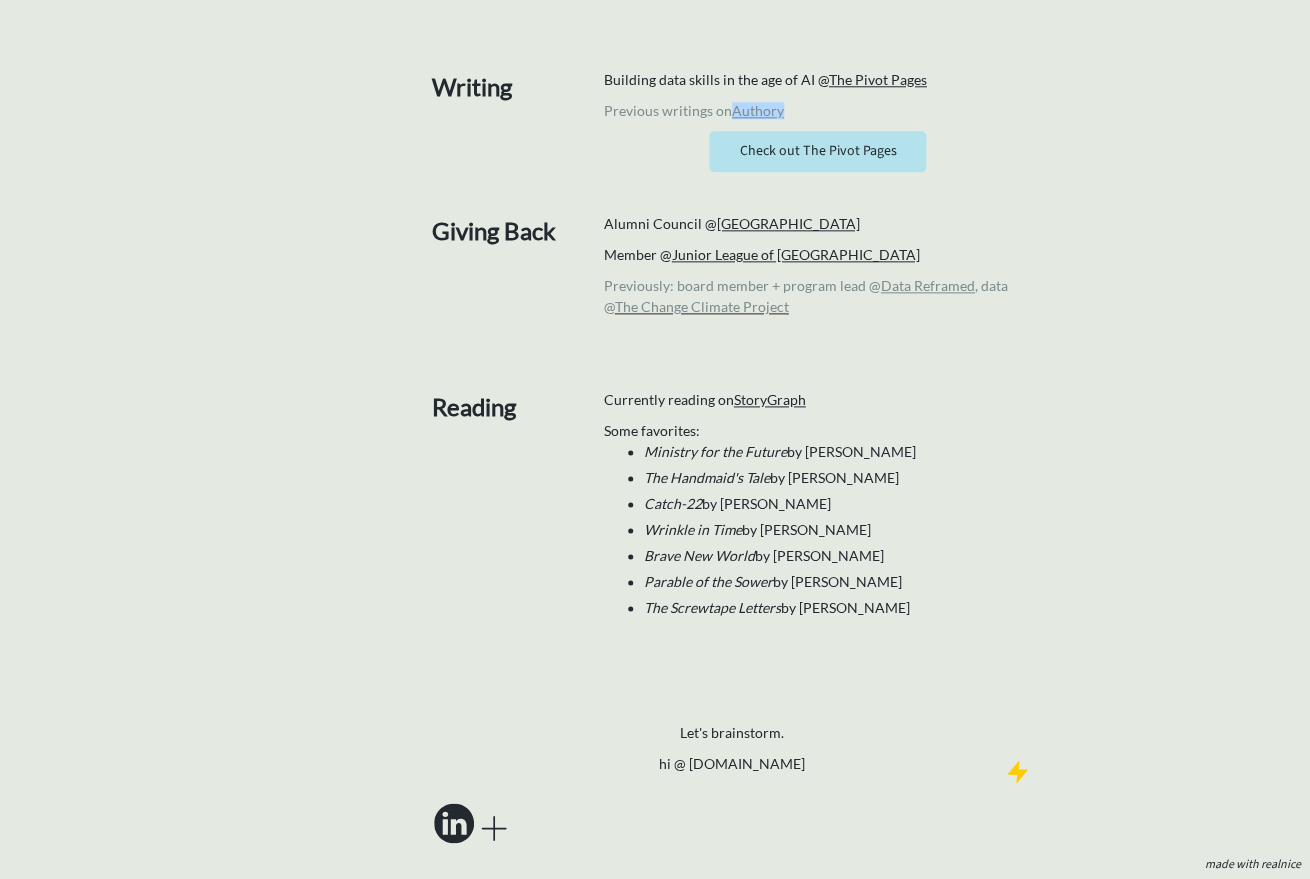 scroll, scrollTop: 0, scrollLeft: 0, axis: both 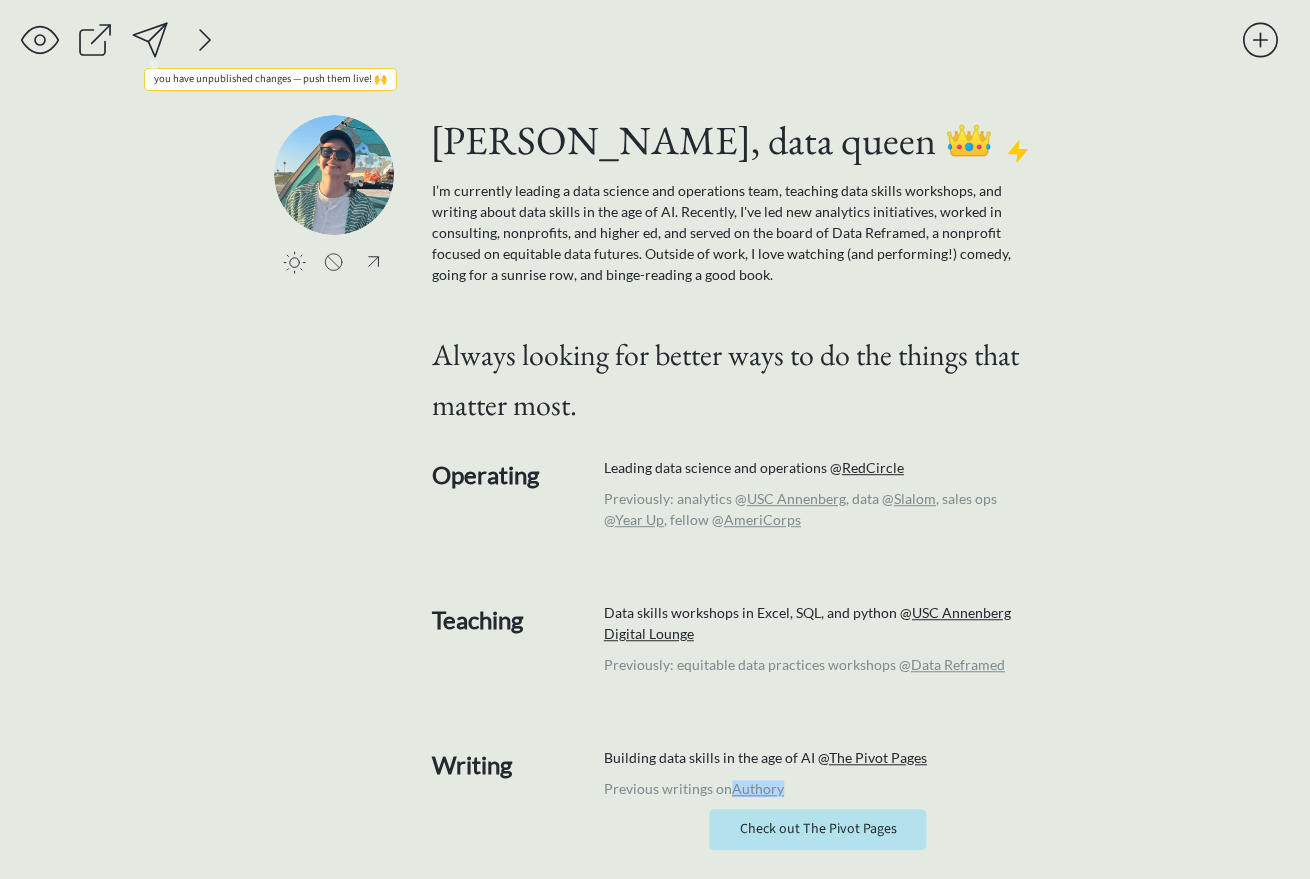 click at bounding box center [150, 40] 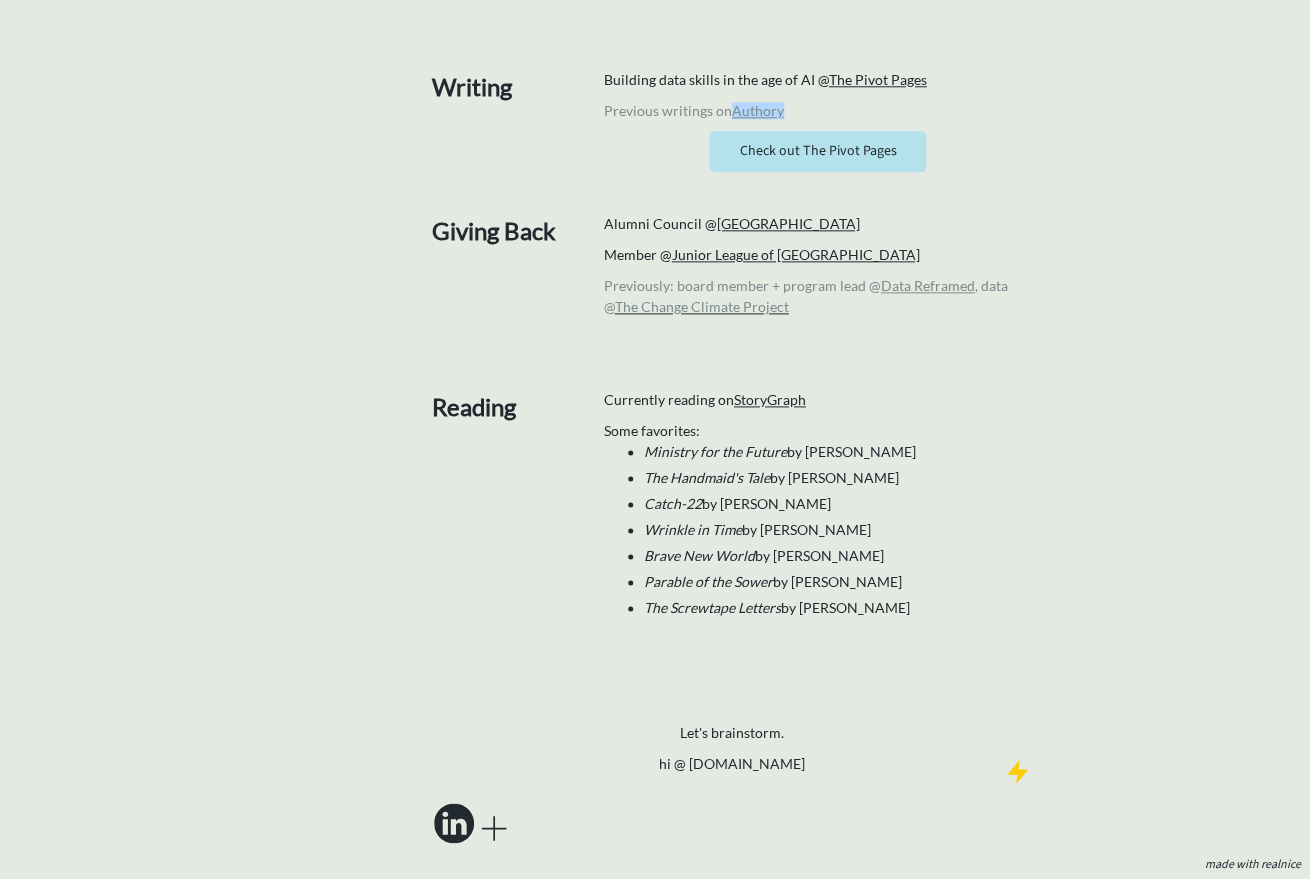 scroll, scrollTop: 0, scrollLeft: 0, axis: both 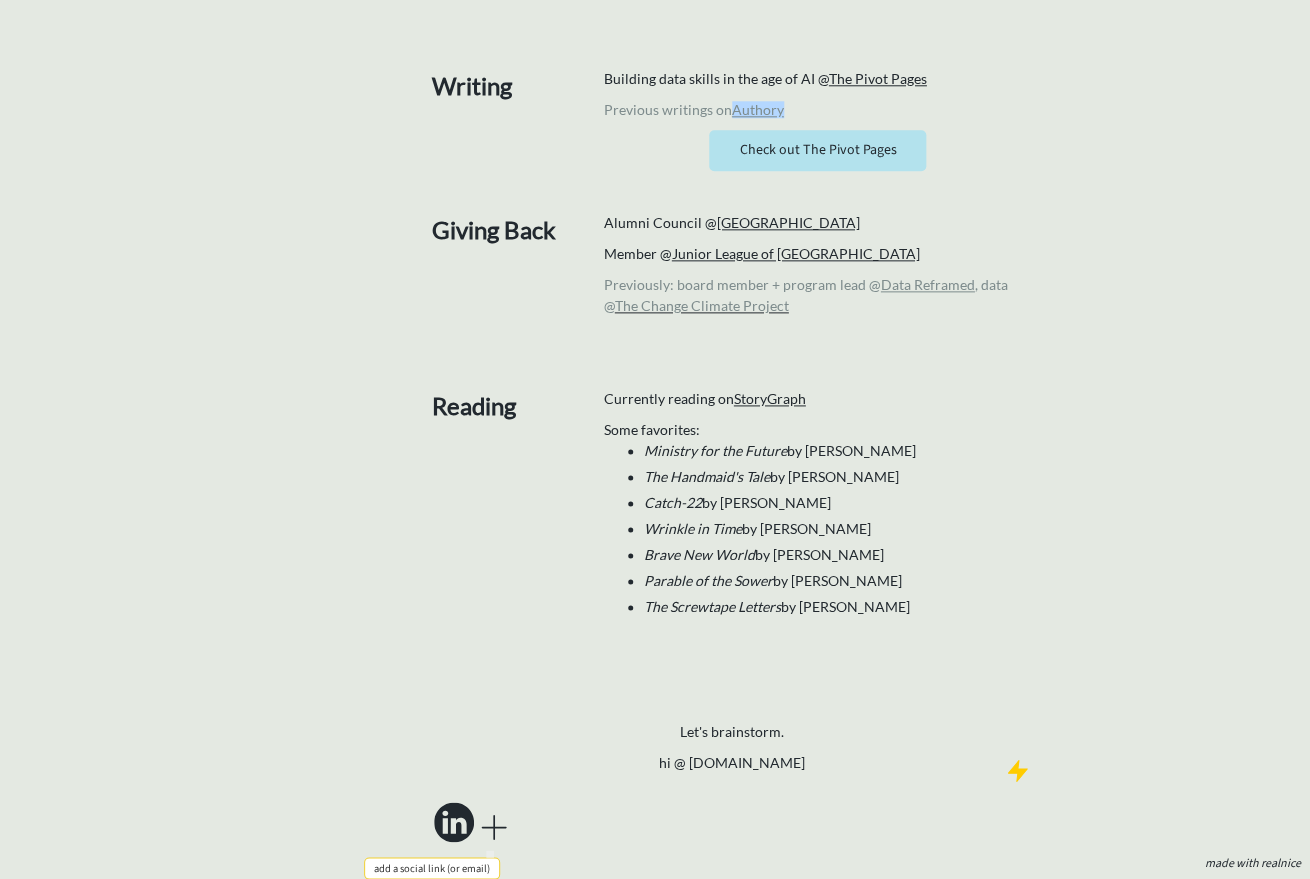 click at bounding box center [494, 827] 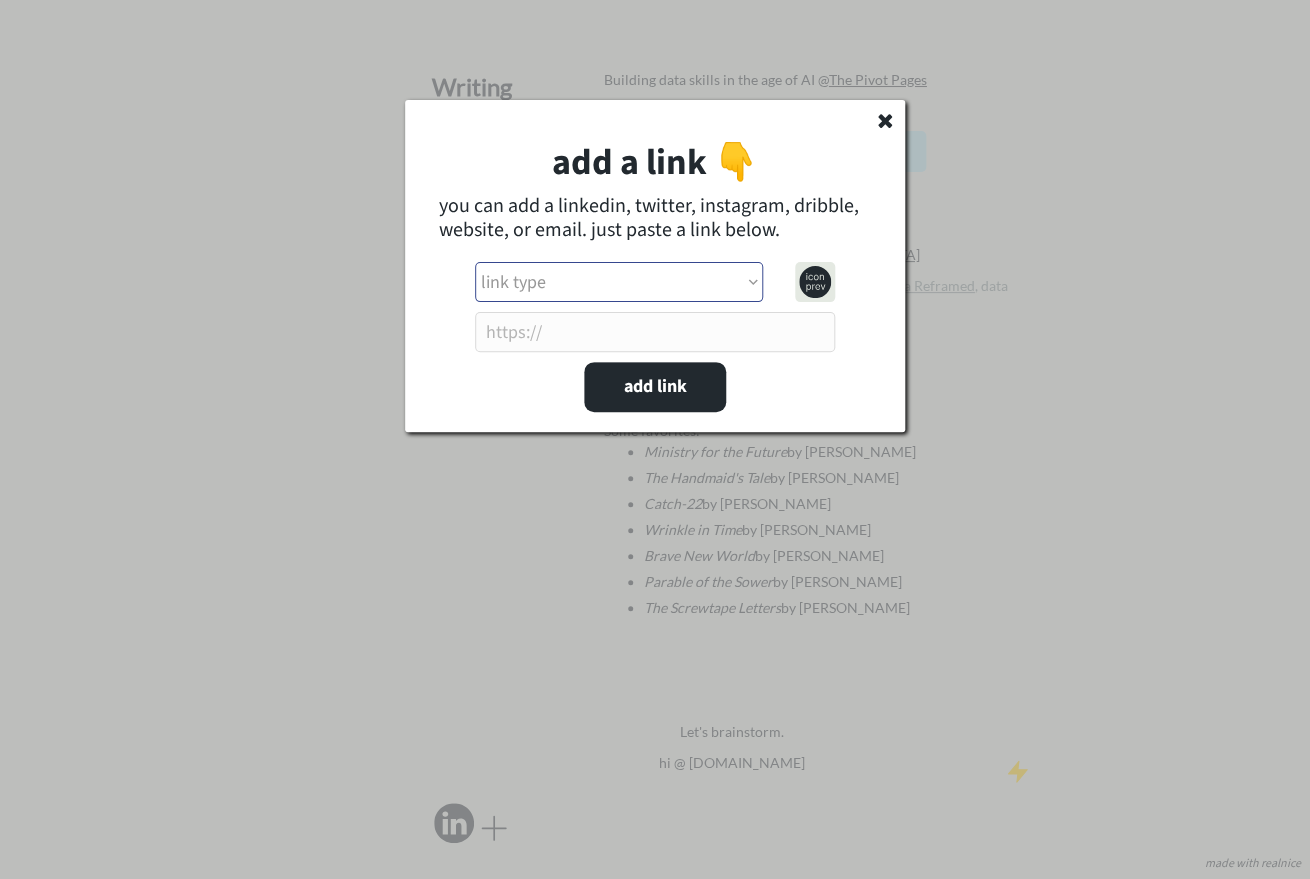 click on "link type apple music apple podcasts beehiiv behance bluesky calendar discord dribbble email etsy facebook farcaster github imdb instagram linkedIn mastodon medium patreon phone pinterest product [PERSON_NAME] psychology [DATE] signal soundcloud spotify substack telegram threads tiktok tumblr twitch twitter (old school logo) unsplash venmo vimeo website website alt 1 website alt 2 whatsapp wikipedia x (twitter) youtube" at bounding box center [619, 282] 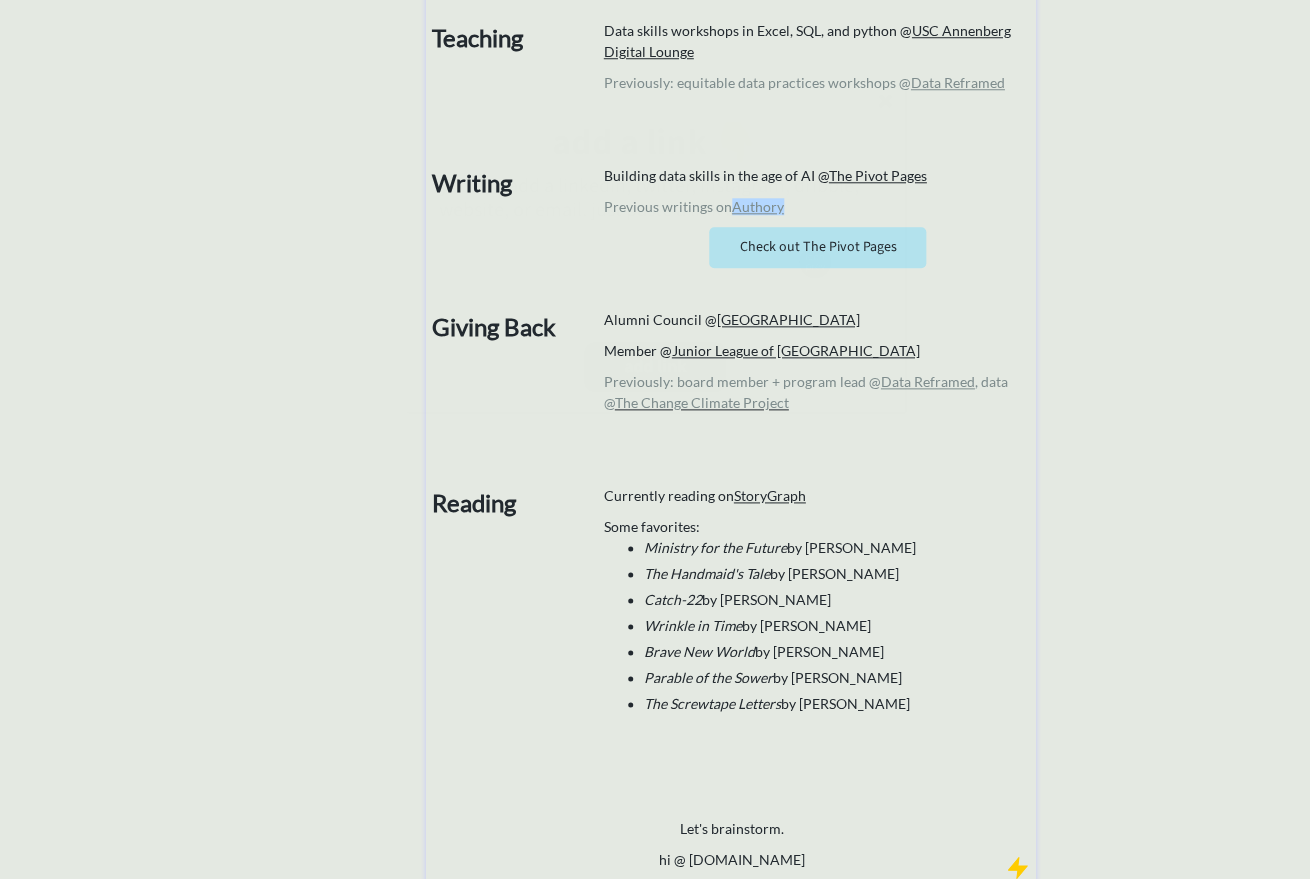 scroll, scrollTop: 546, scrollLeft: 0, axis: vertical 